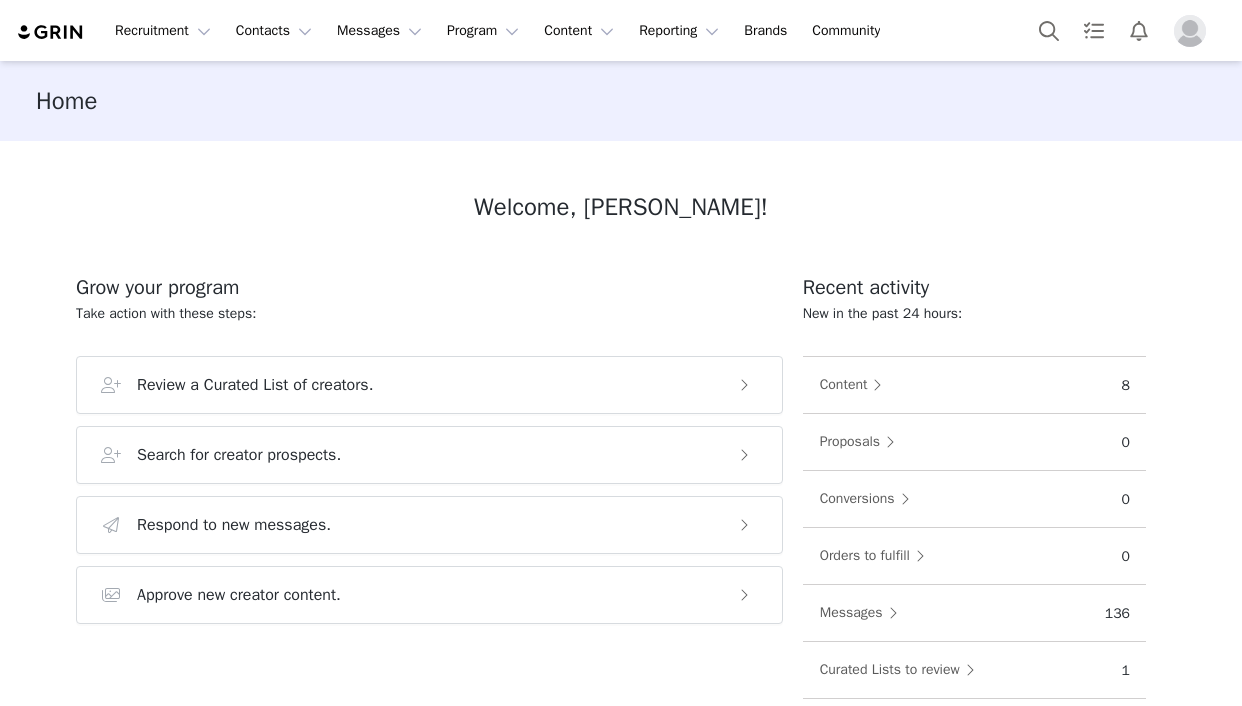 scroll, scrollTop: 0, scrollLeft: 0, axis: both 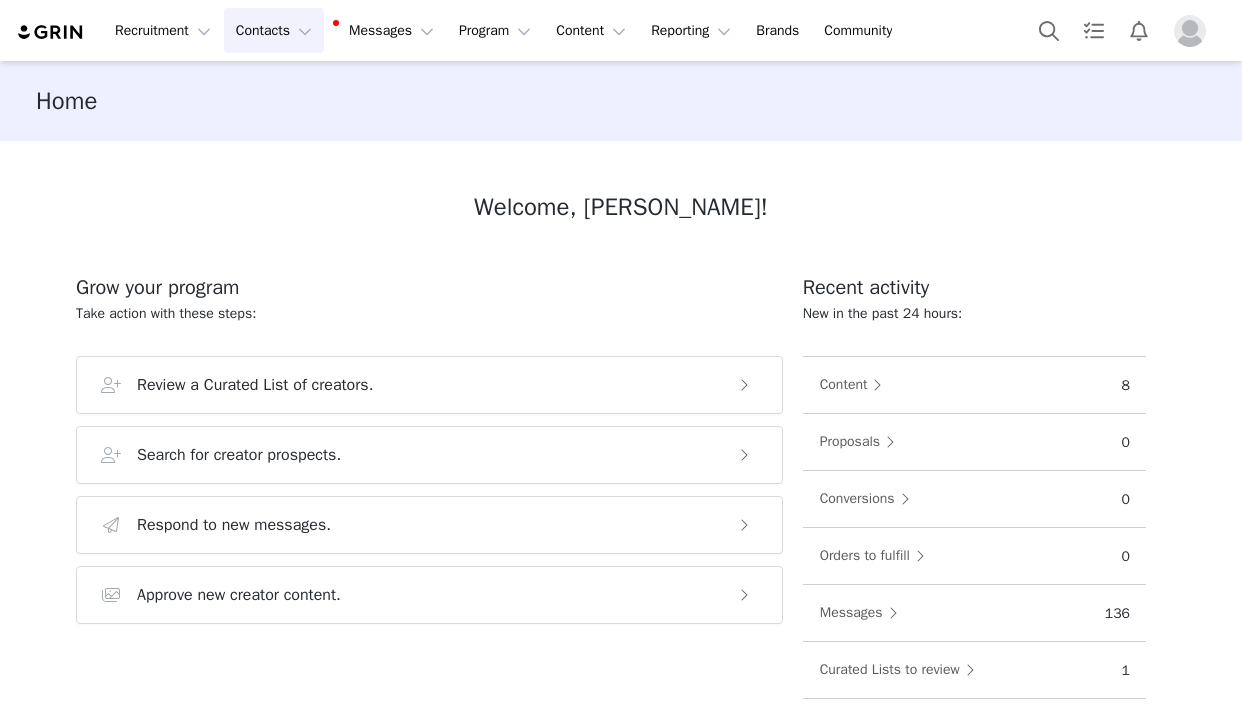 click on "Contacts Contacts" at bounding box center [274, 30] 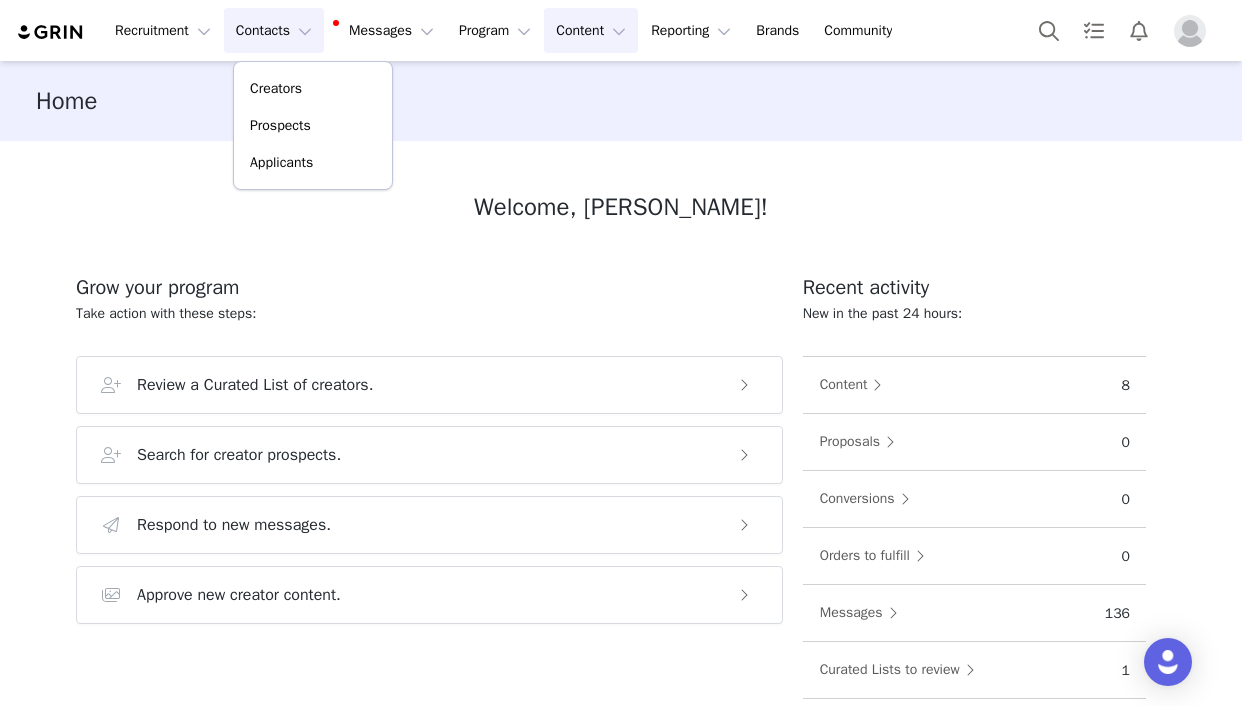 click on "Content Content" at bounding box center (591, 30) 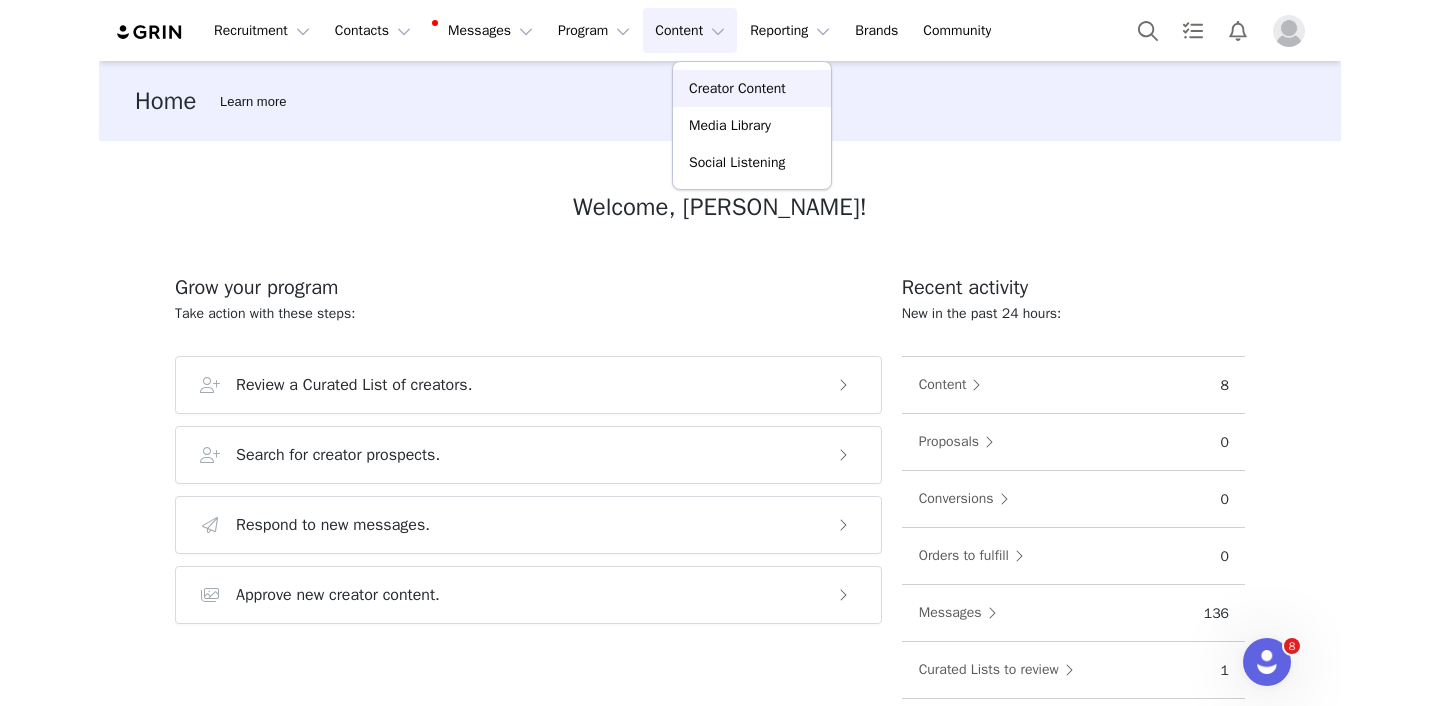 scroll, scrollTop: 0, scrollLeft: 0, axis: both 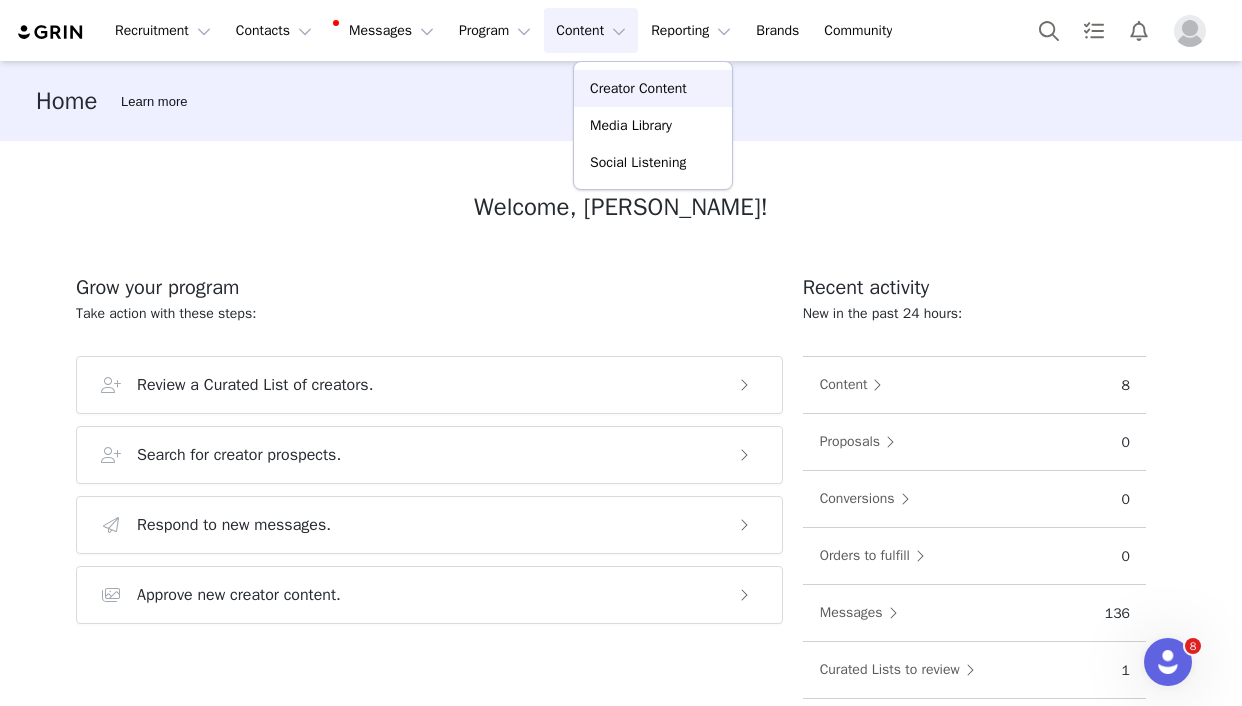 click on "Creator Content" at bounding box center (638, 88) 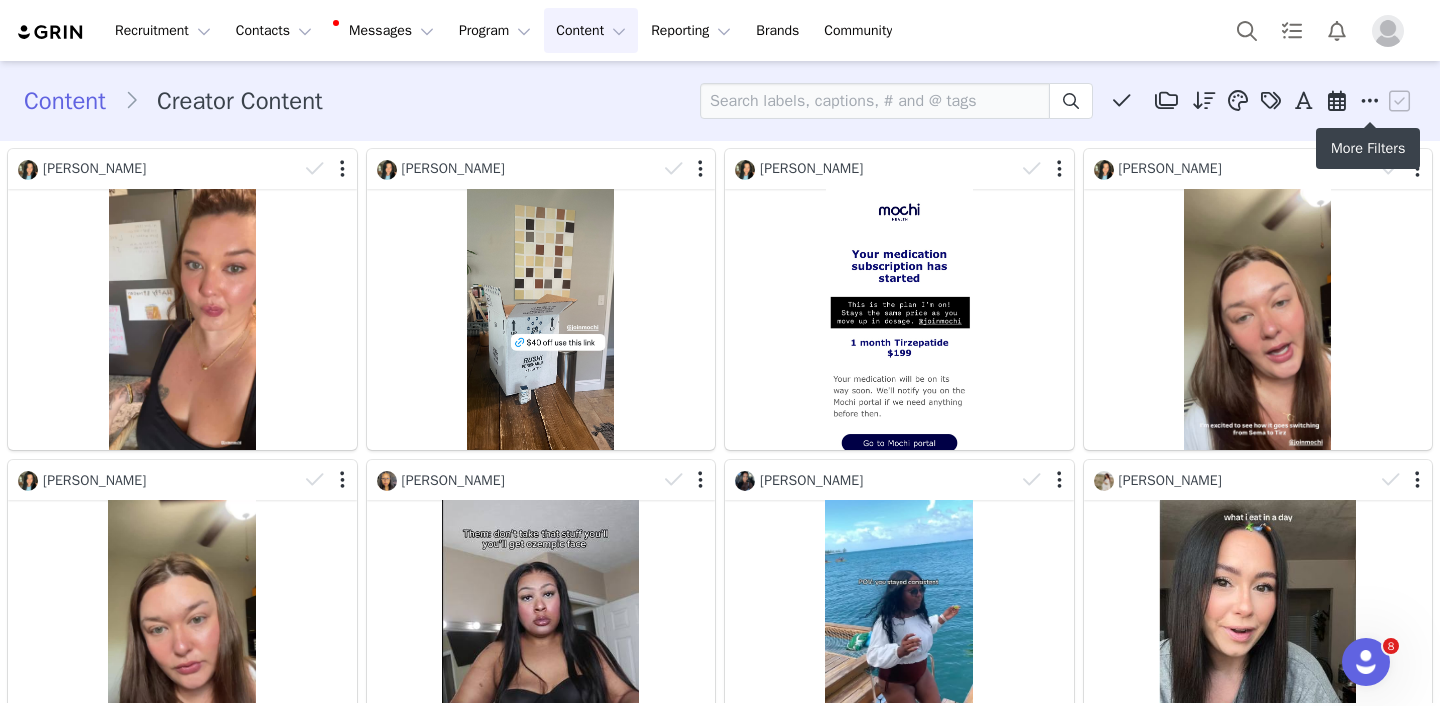 click at bounding box center [1370, 101] 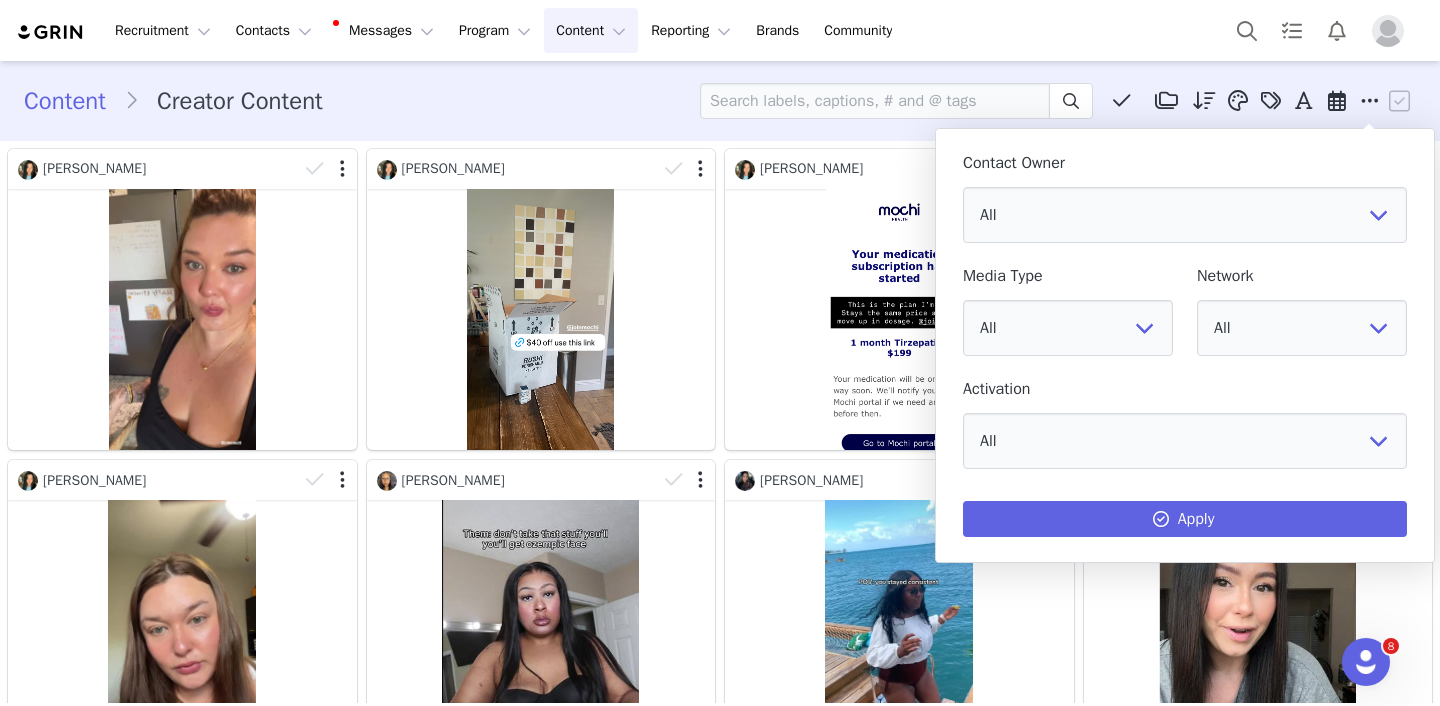 click on "Content Creator Content  Media Library  (0) Folders No folders have been created yet.  New Folder   Descending order, go  ascending .   Relevance   Like Count   Comment Count   Engagements   Engagement Rate   Story Reply Rate   Video View Count   Date Posted  You have not created any tags yet  Manage Tags   Apply   Waist (65)   Smile (51)   Abdomen (50)   Happiness (38)   Makeover (25)   Stomach (25)   Apply  Posted On or After Posted On or Before  Apply" at bounding box center (720, 101) 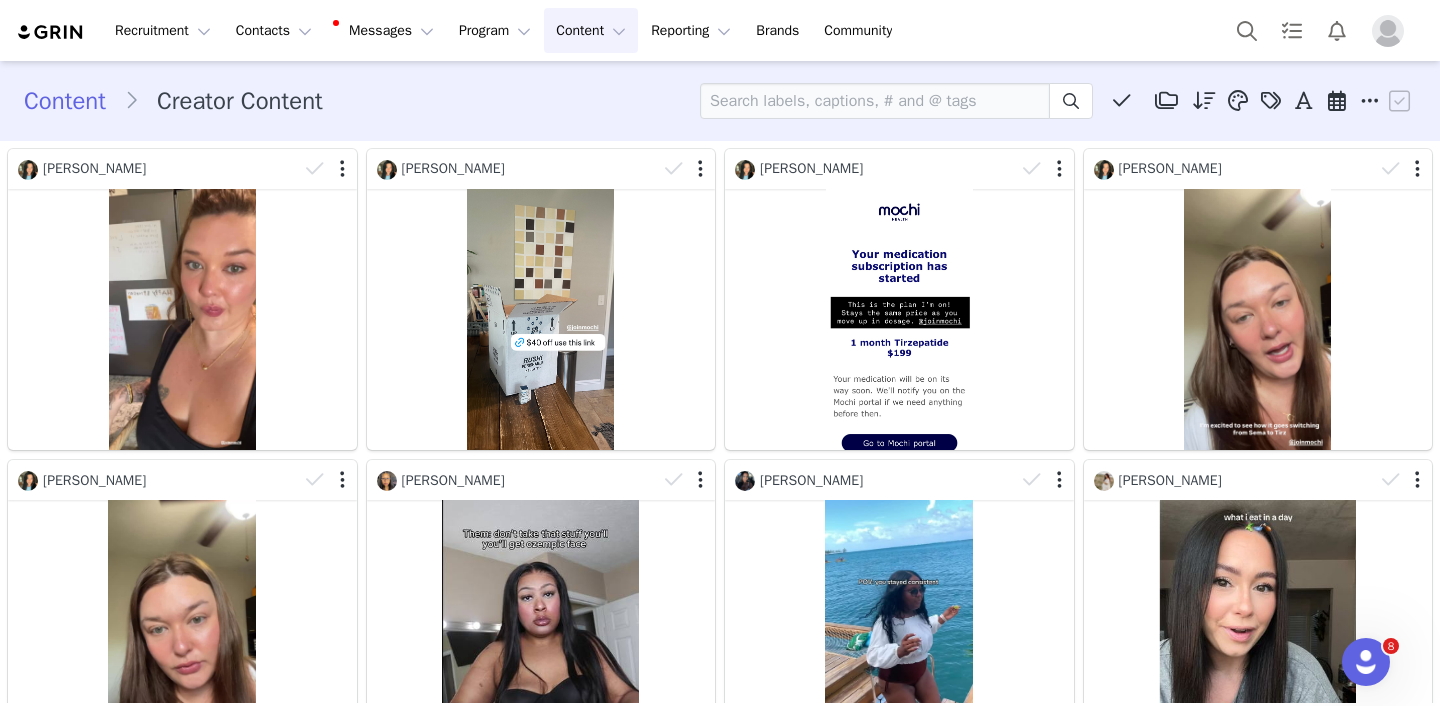 click on "Content" at bounding box center (74, 101) 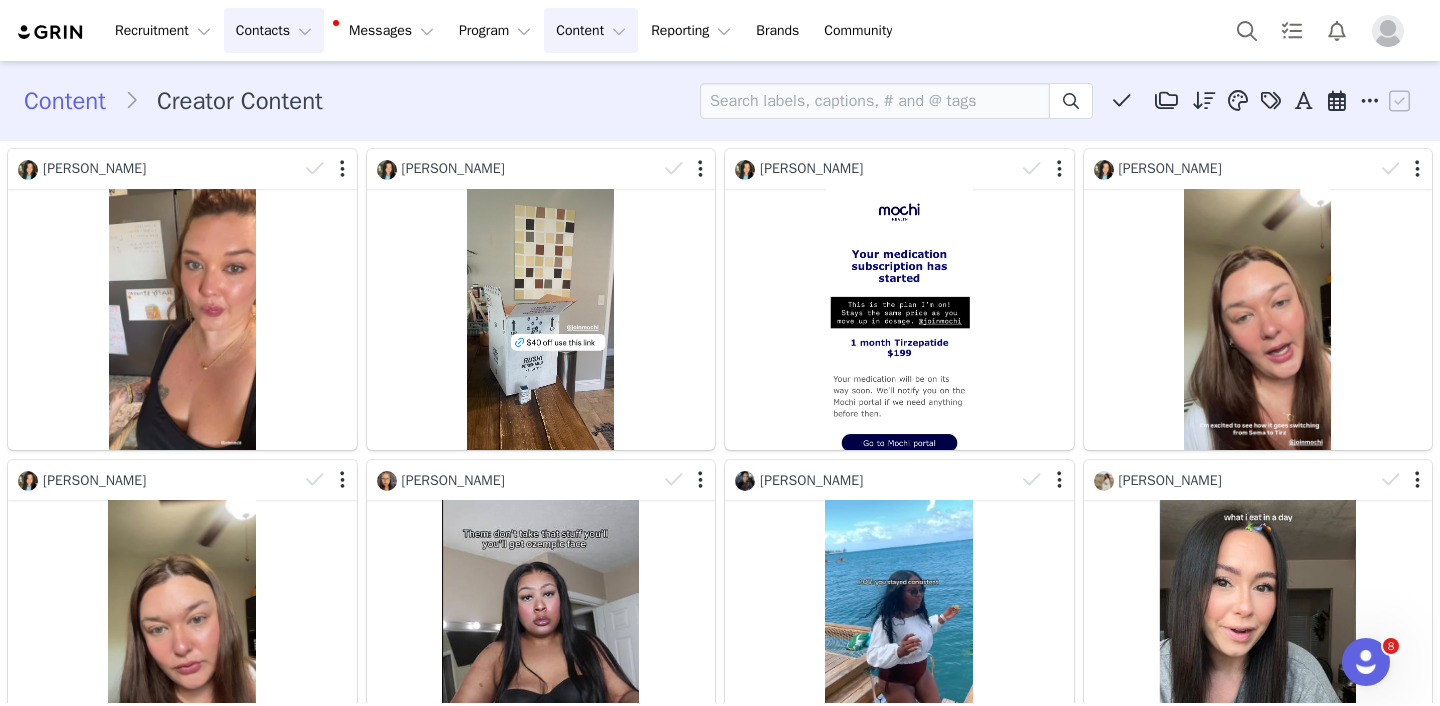 click on "Contacts Contacts" at bounding box center [274, 30] 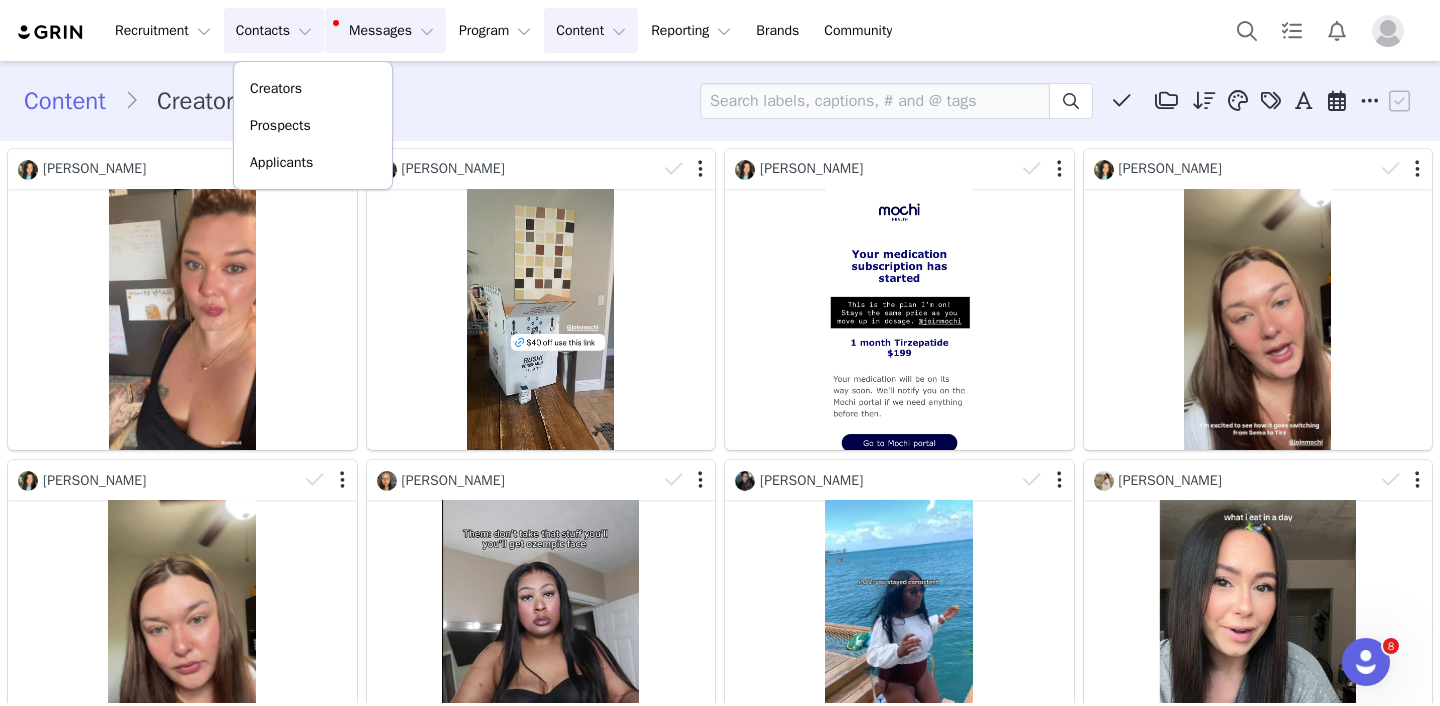 click on "Messages Messages" at bounding box center (385, 30) 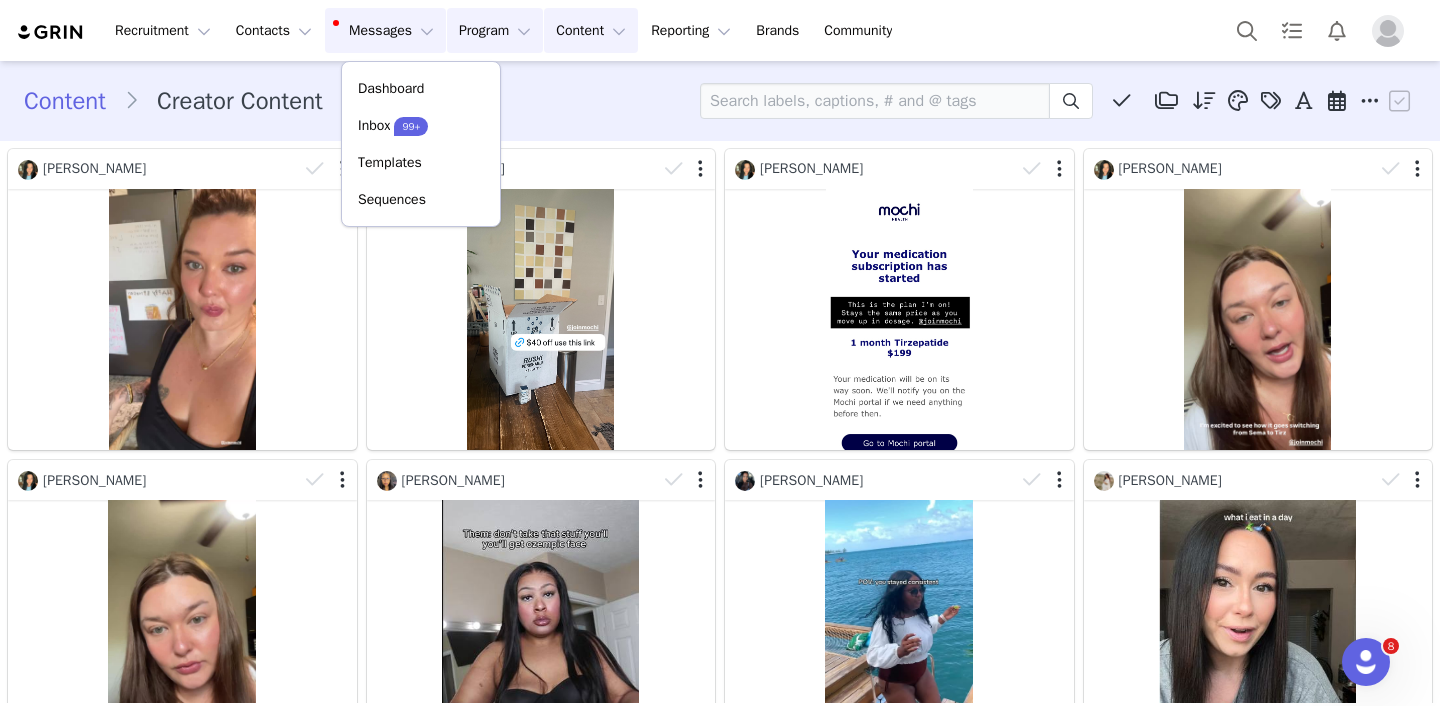 click on "Program Program" at bounding box center (495, 30) 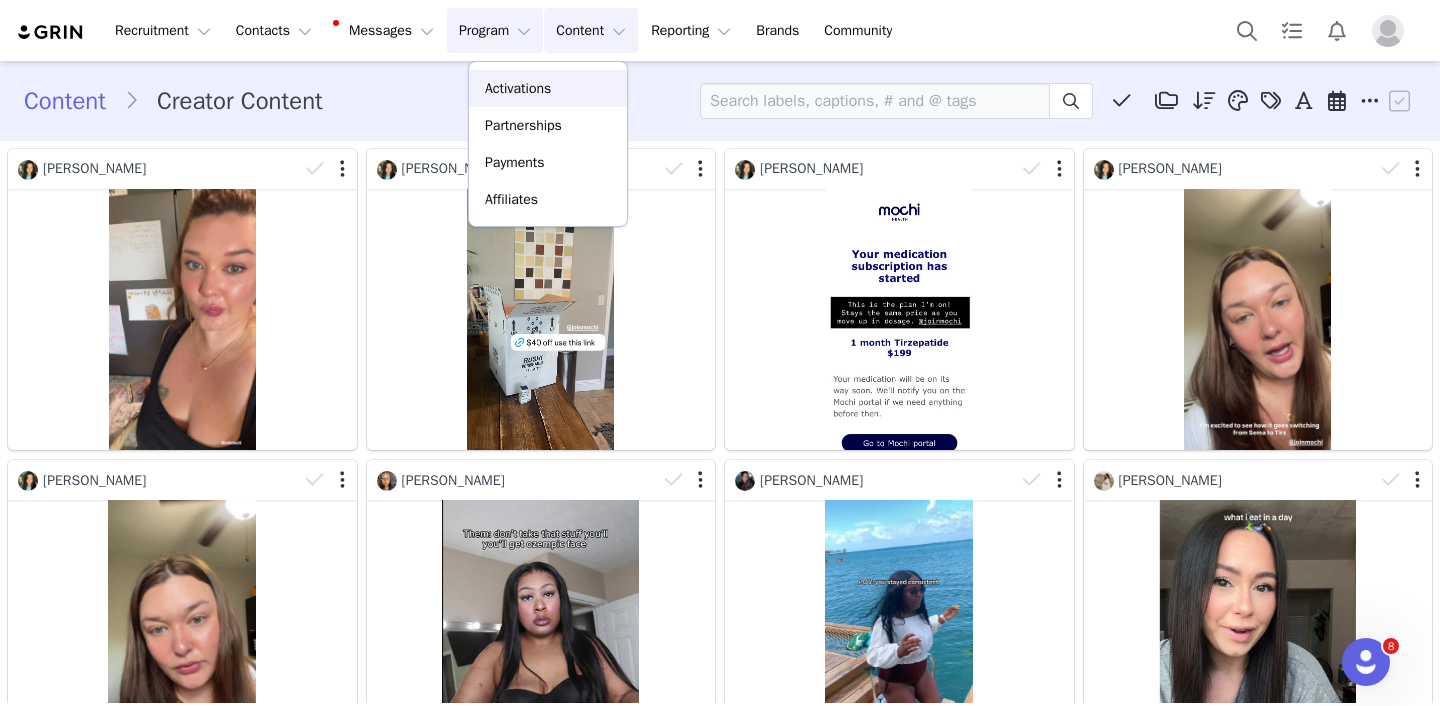click on "Activations" at bounding box center [518, 88] 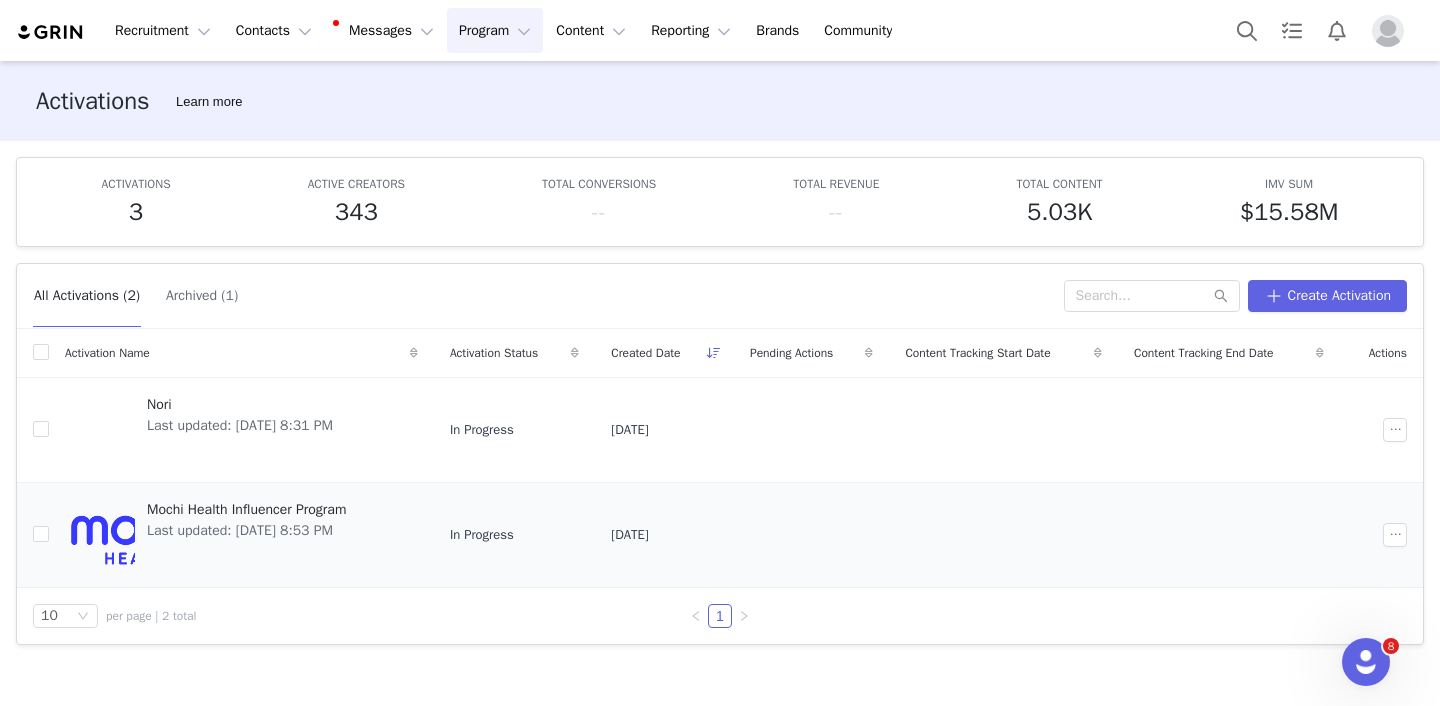 click on "Mochi Health Influencer Program" at bounding box center [246, 509] 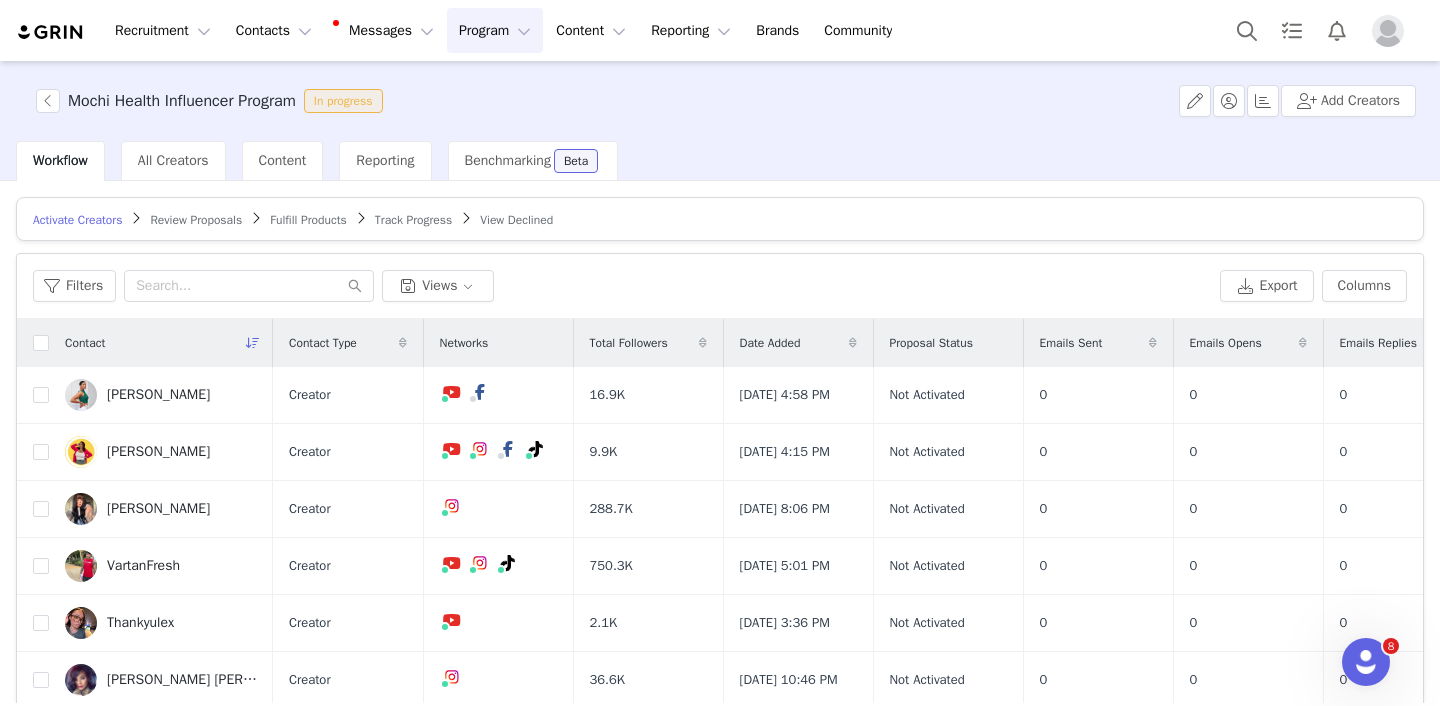 scroll, scrollTop: 1171, scrollLeft: 0, axis: vertical 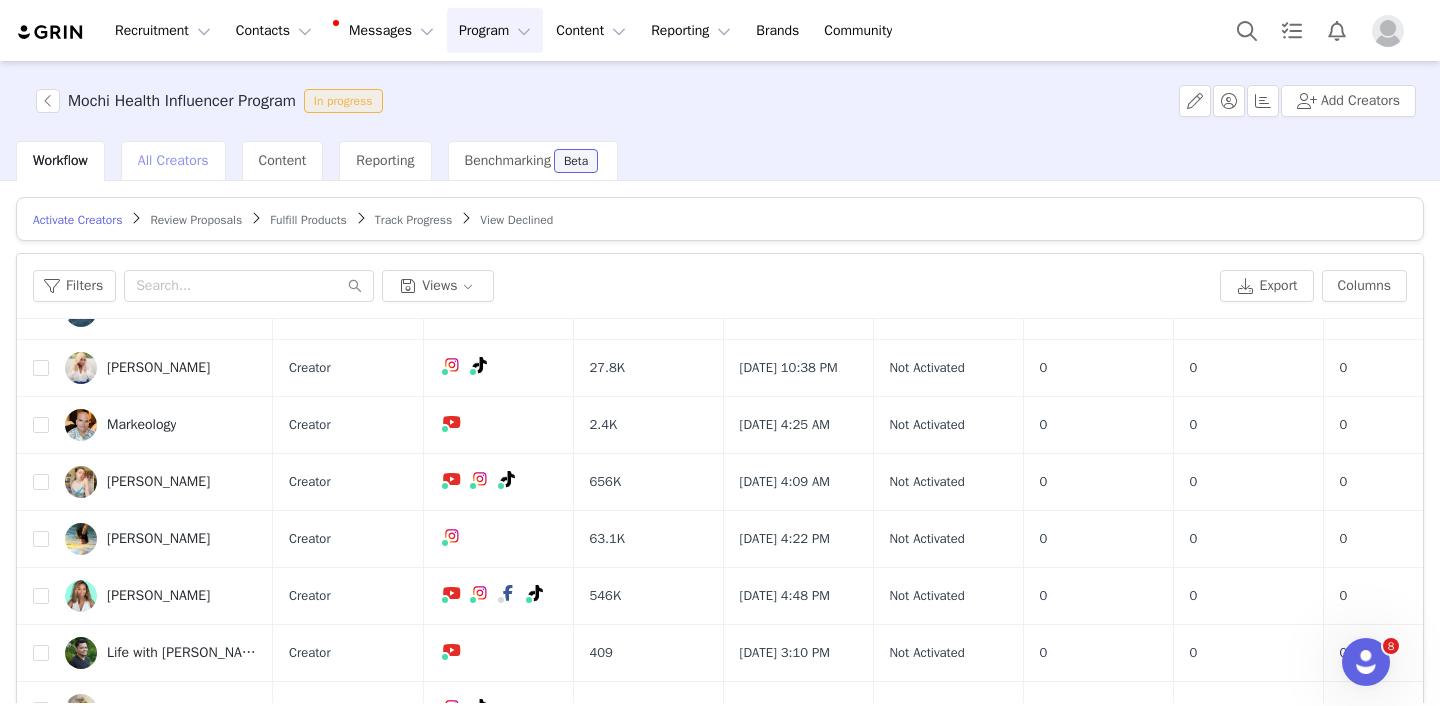 click on "All Creators" at bounding box center [173, 160] 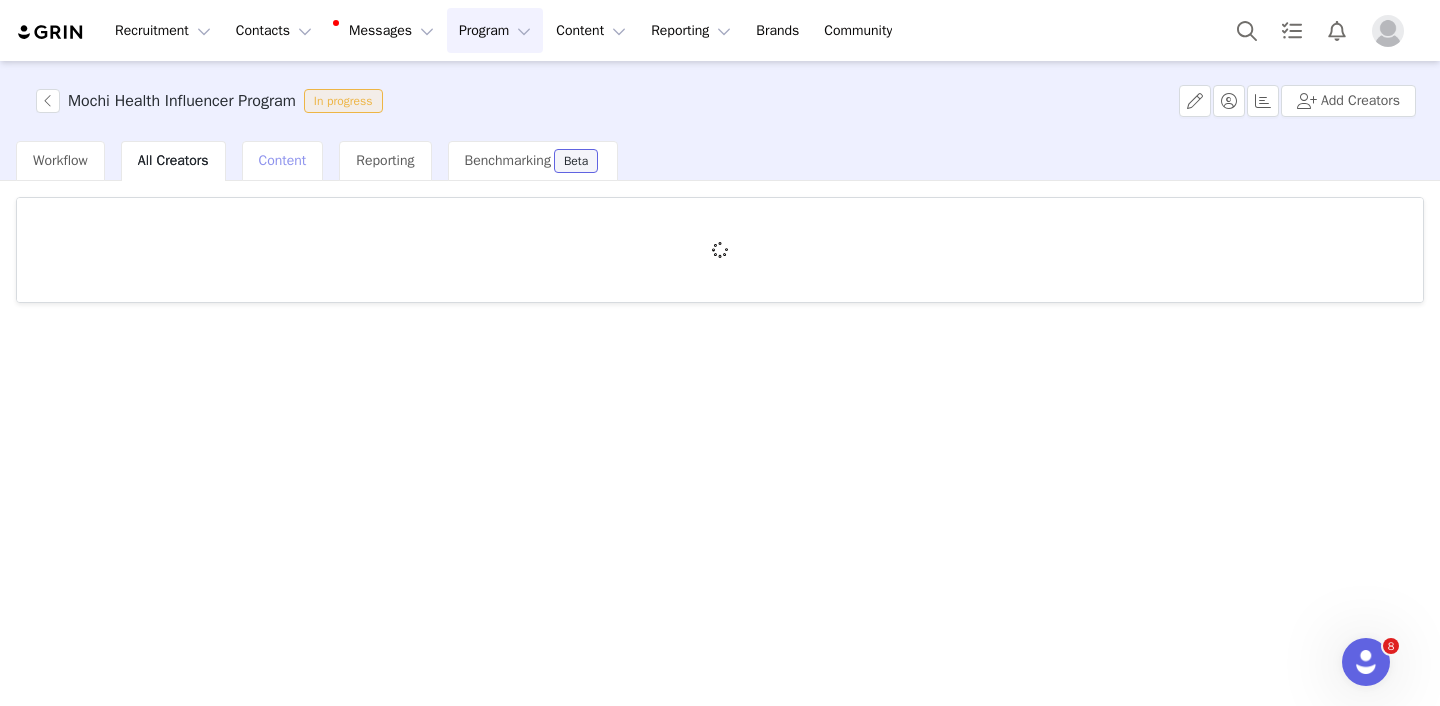 click on "Content" at bounding box center [283, 160] 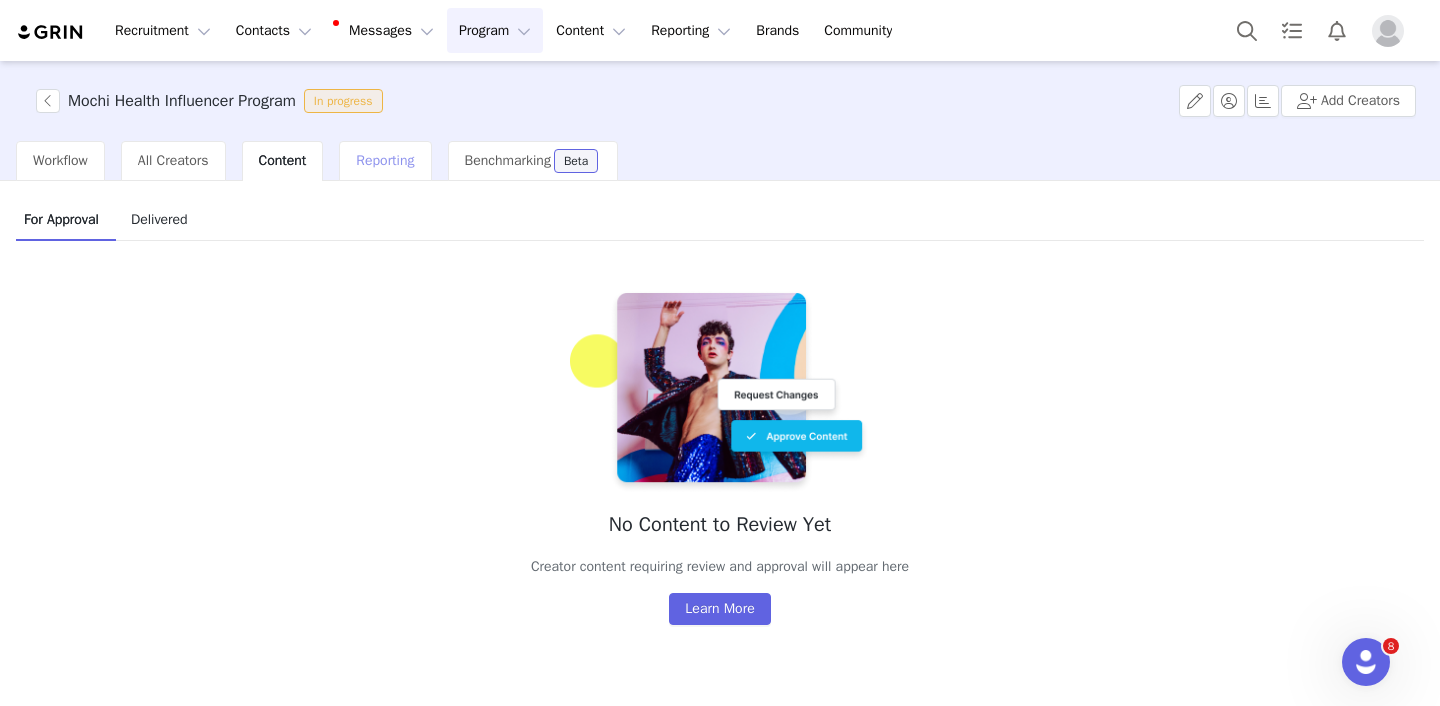 click on "Reporting" at bounding box center [385, 160] 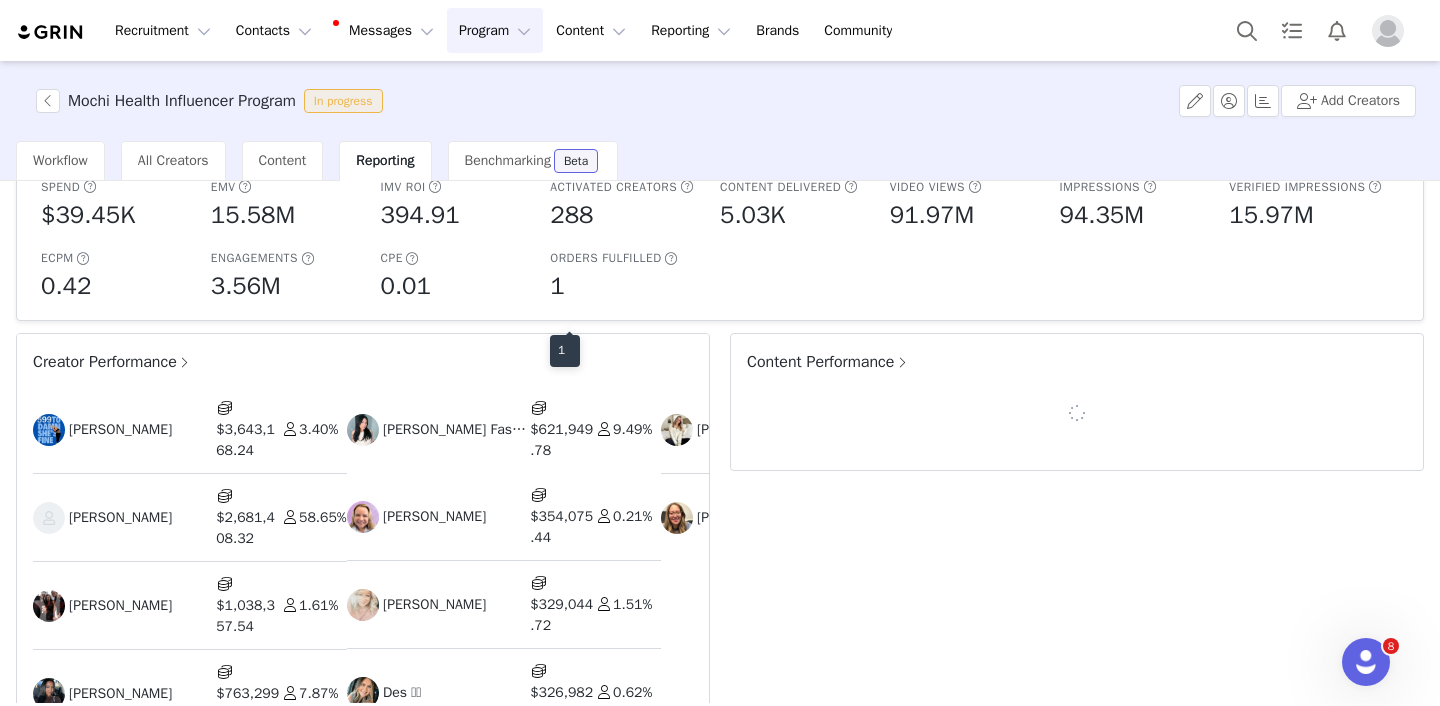 scroll, scrollTop: 0, scrollLeft: 0, axis: both 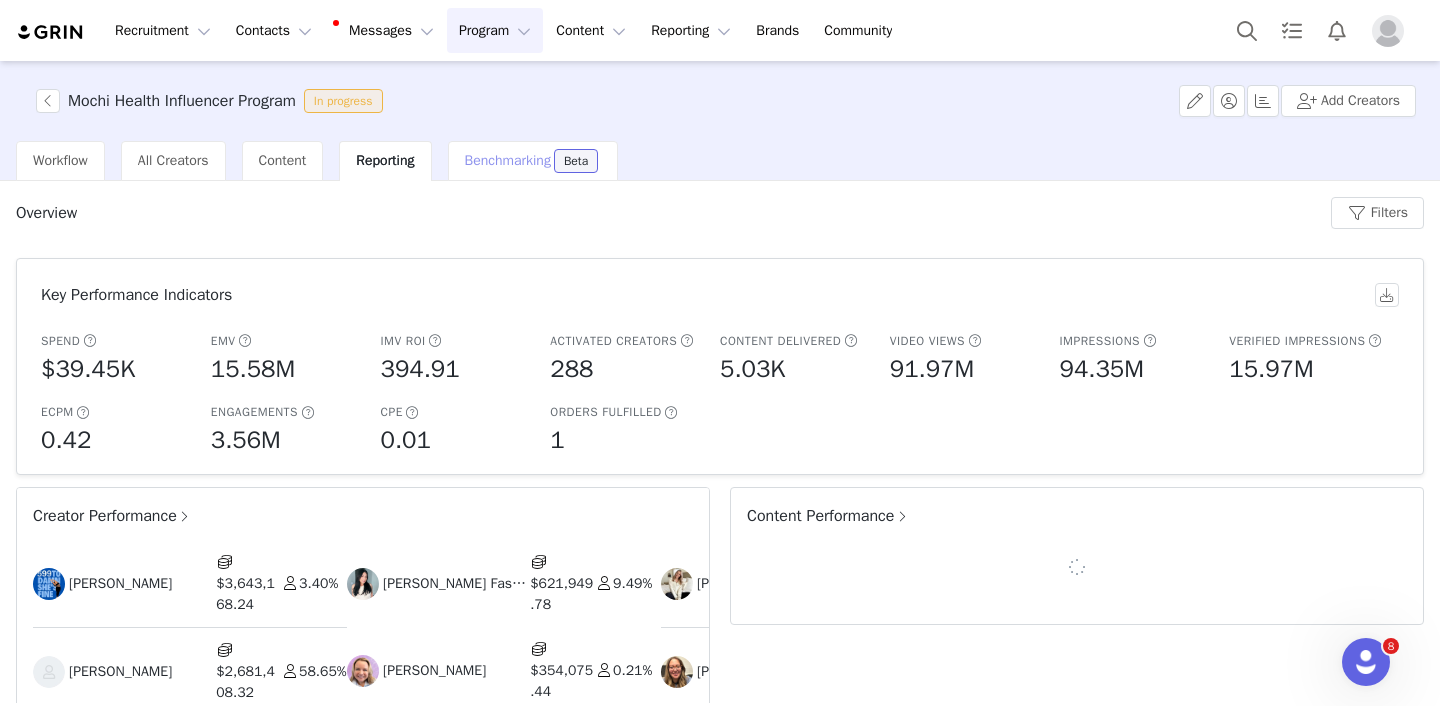 click on "Benchmarking" at bounding box center (508, 160) 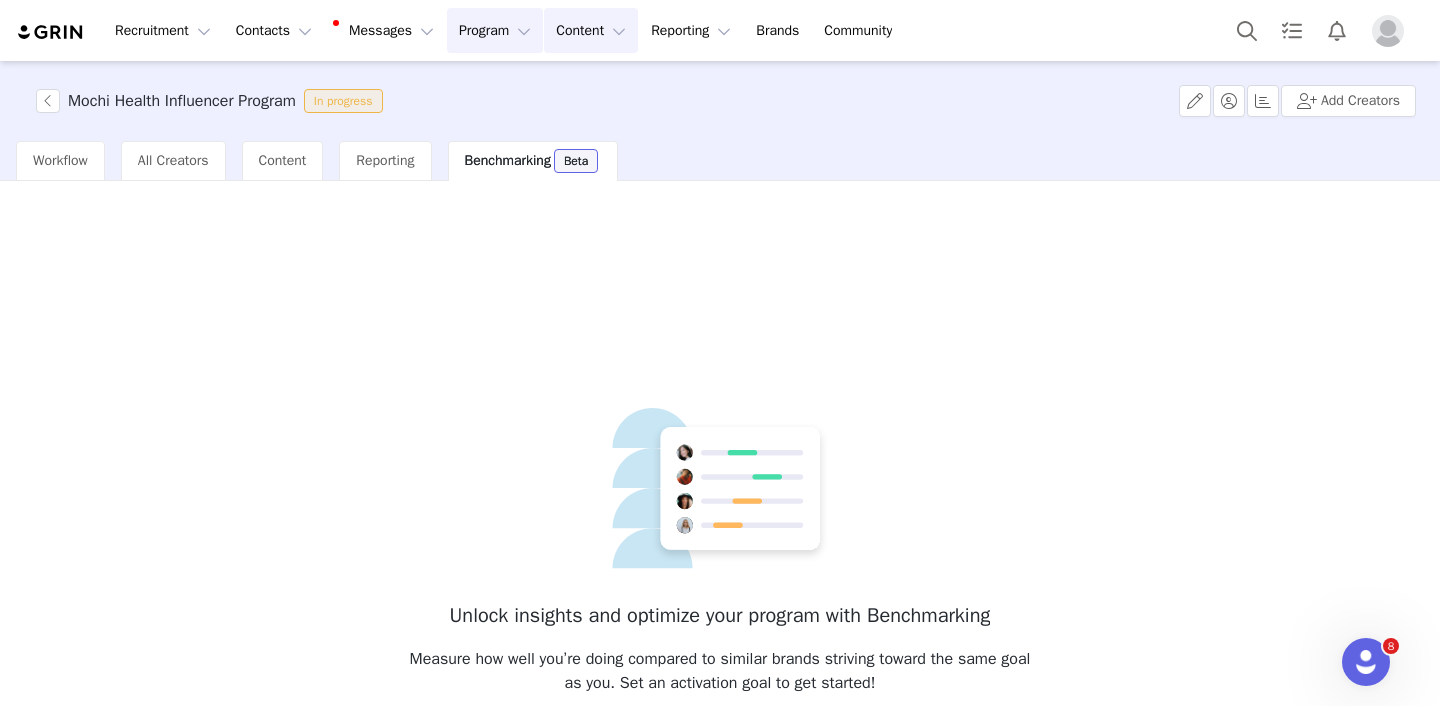 click on "Content Content" at bounding box center (591, 30) 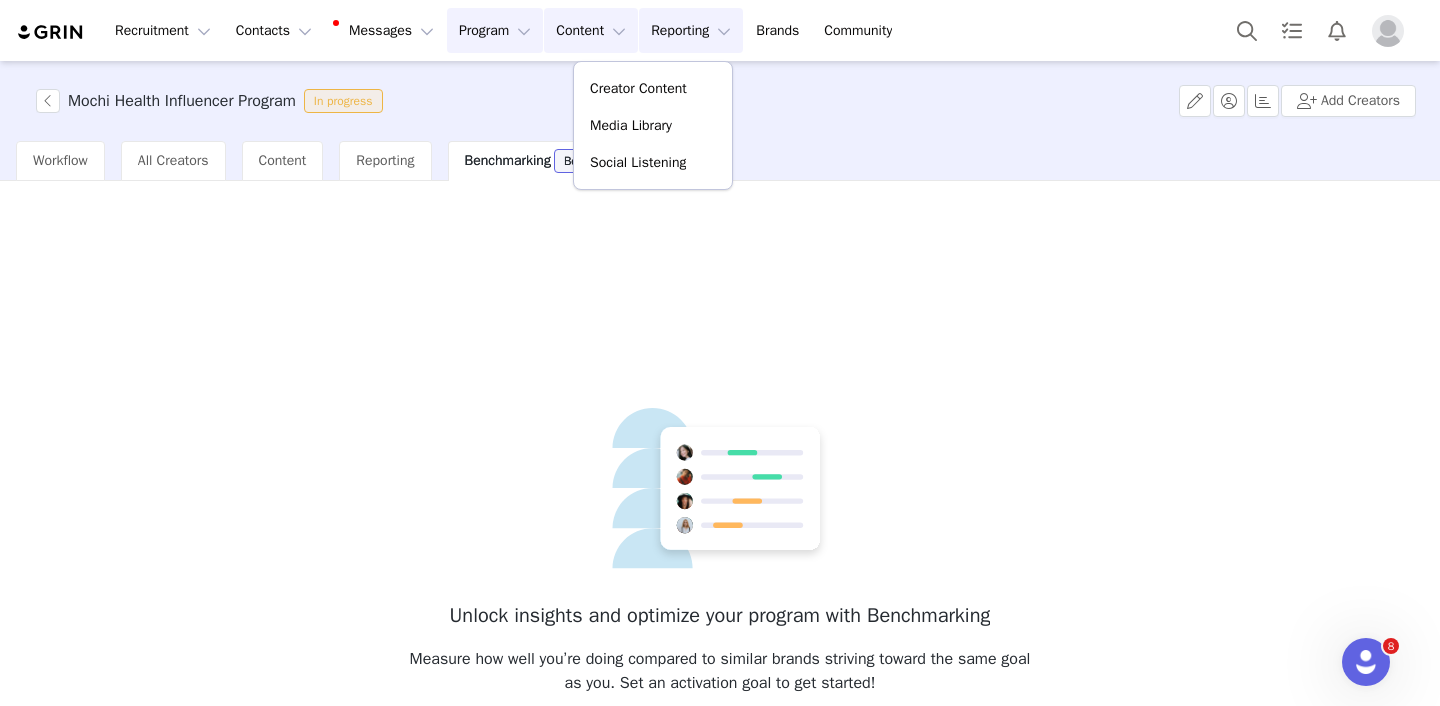 click on "Reporting Reporting" at bounding box center (691, 30) 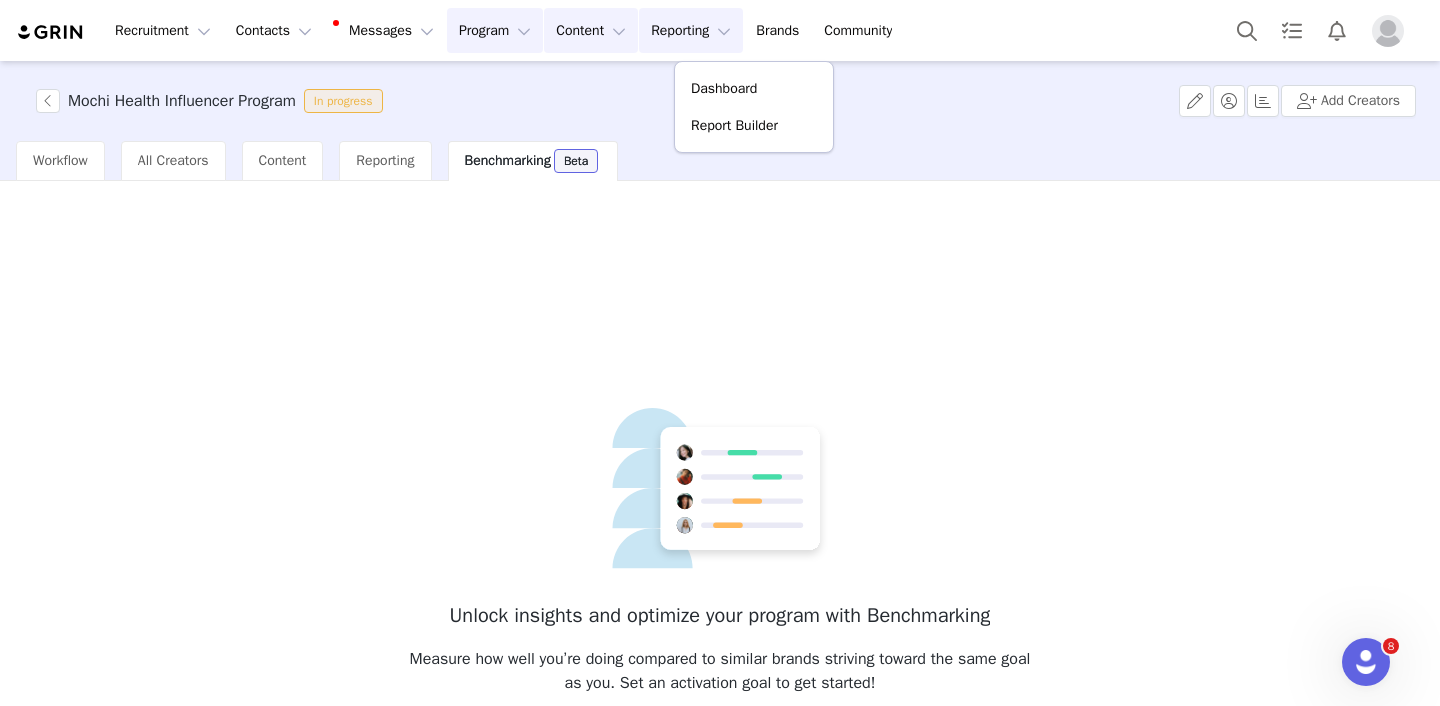 click on "Content Content" at bounding box center (591, 30) 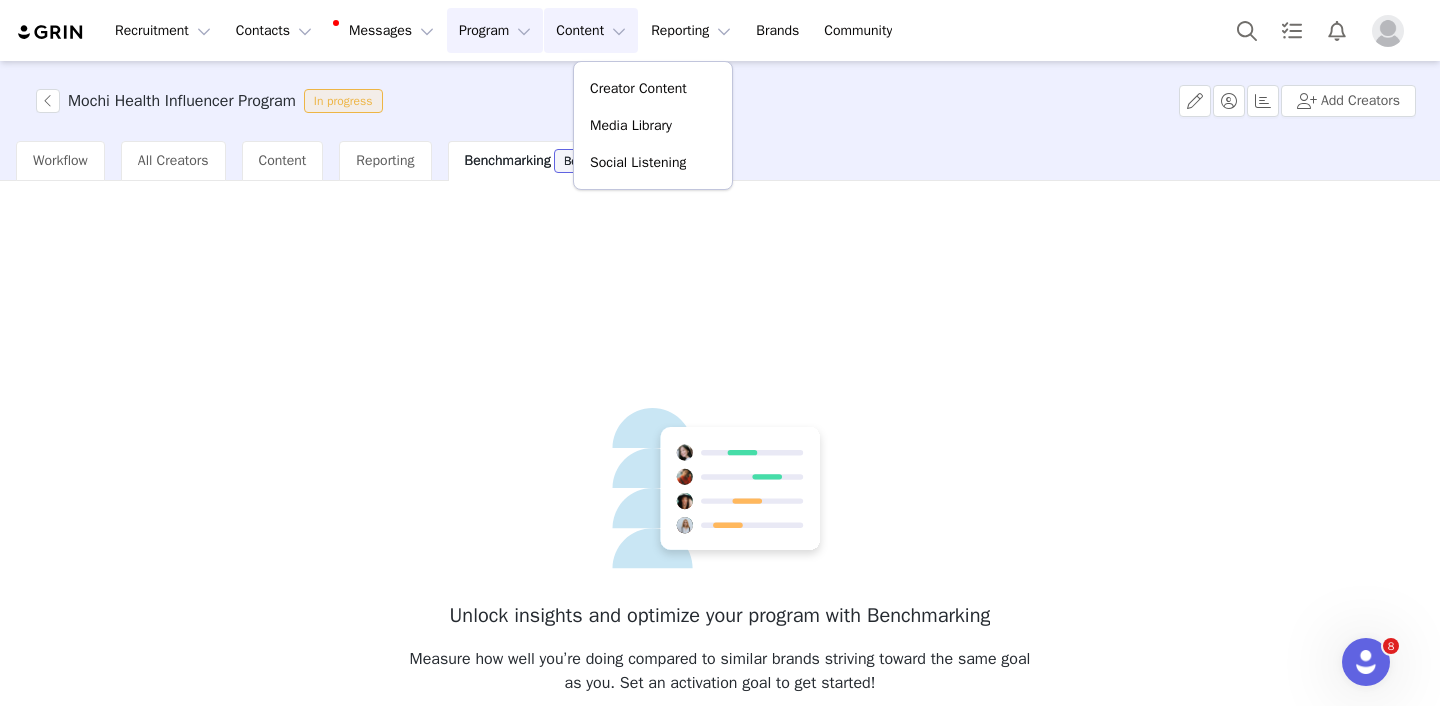 click on "Mochi Health Influencer Program In progress     Add Creators" at bounding box center (720, 101) 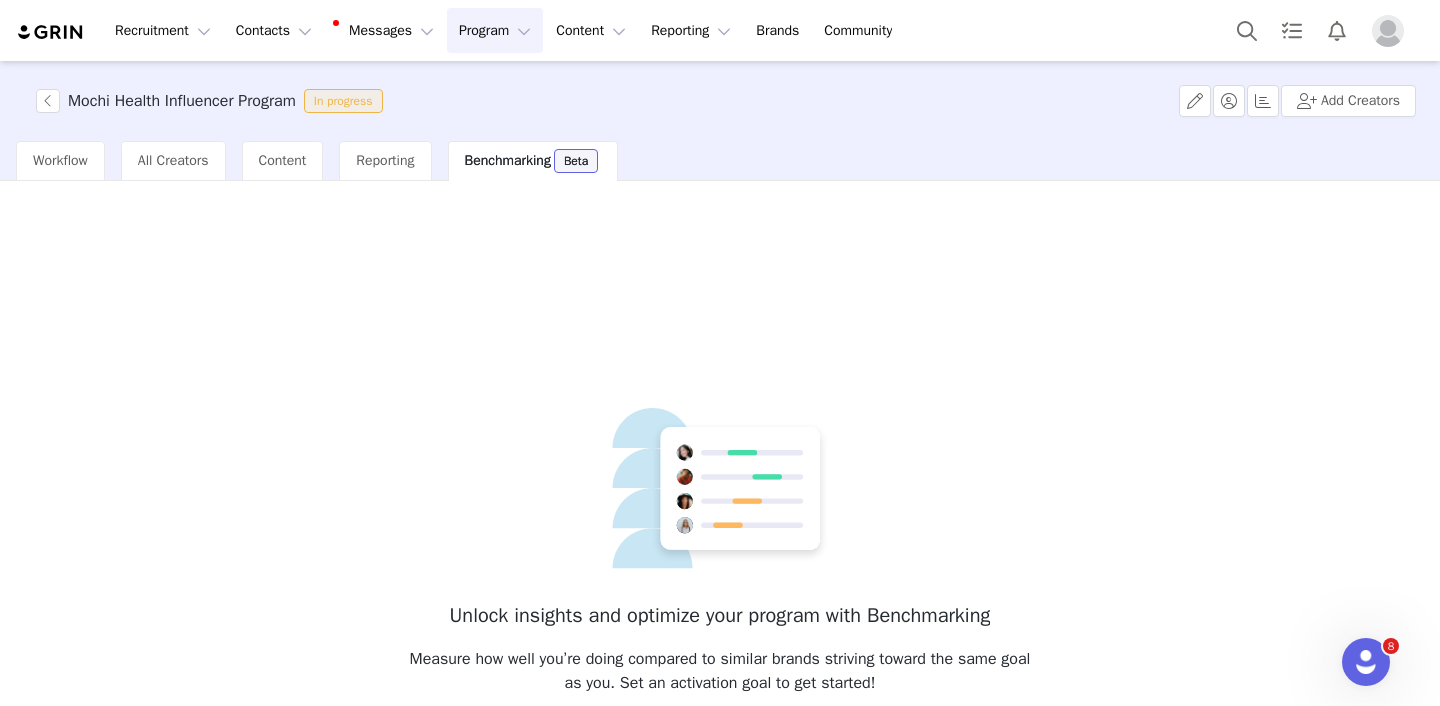 click on "Program Program" at bounding box center [495, 30] 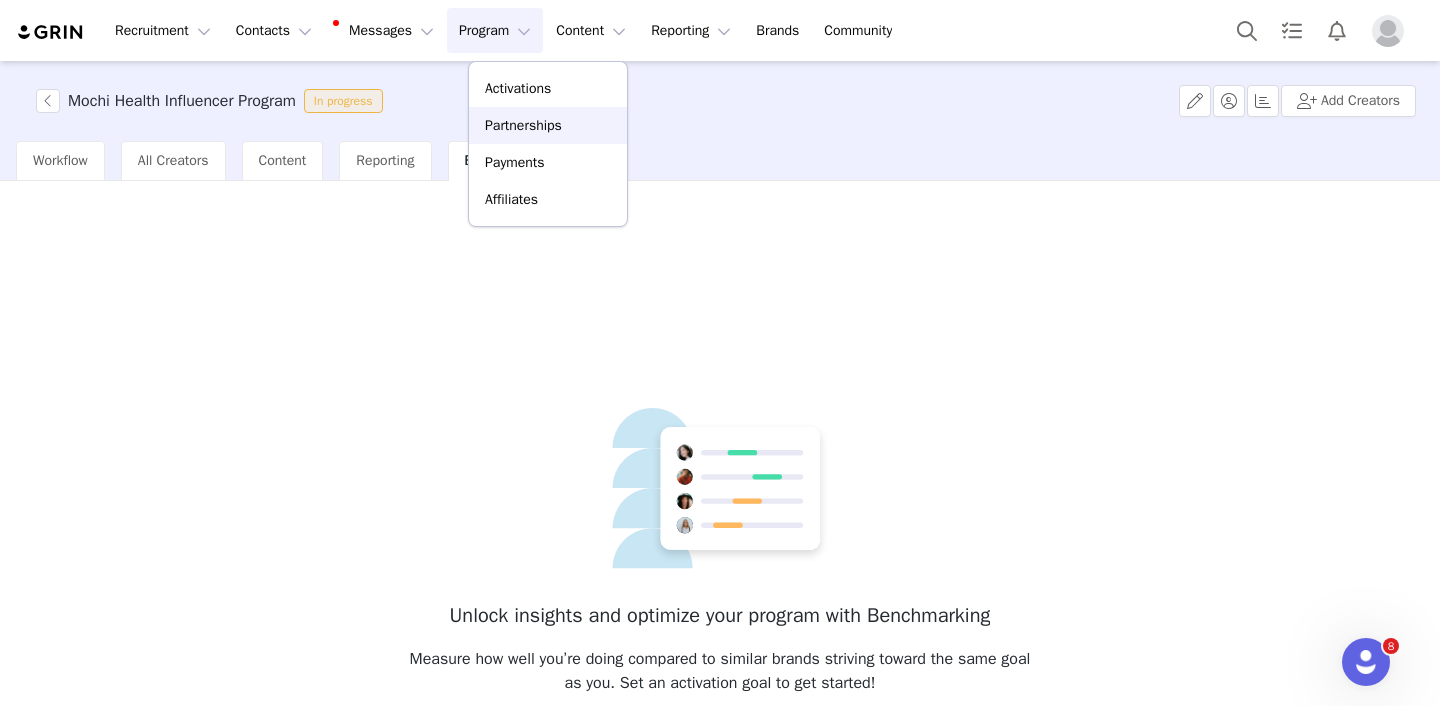 click on "Partnerships" at bounding box center [523, 125] 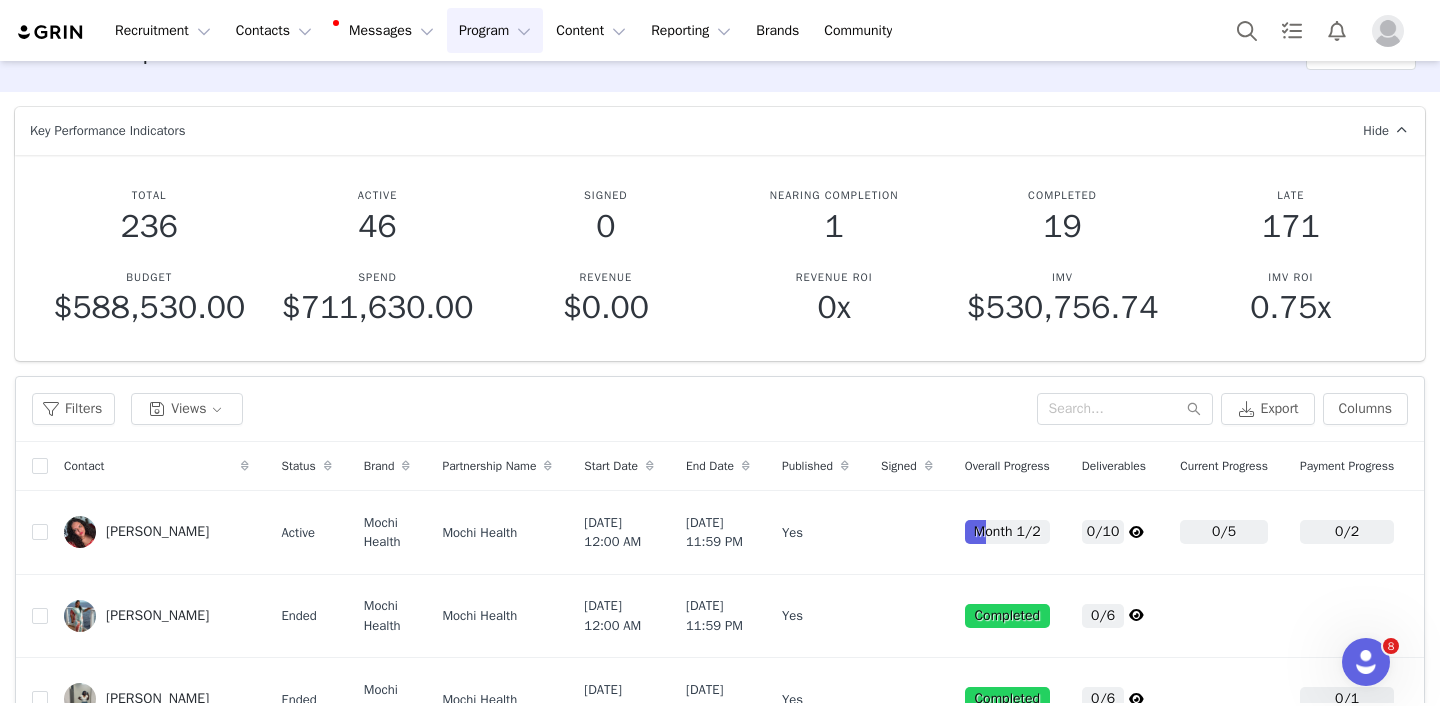 scroll, scrollTop: 0, scrollLeft: 0, axis: both 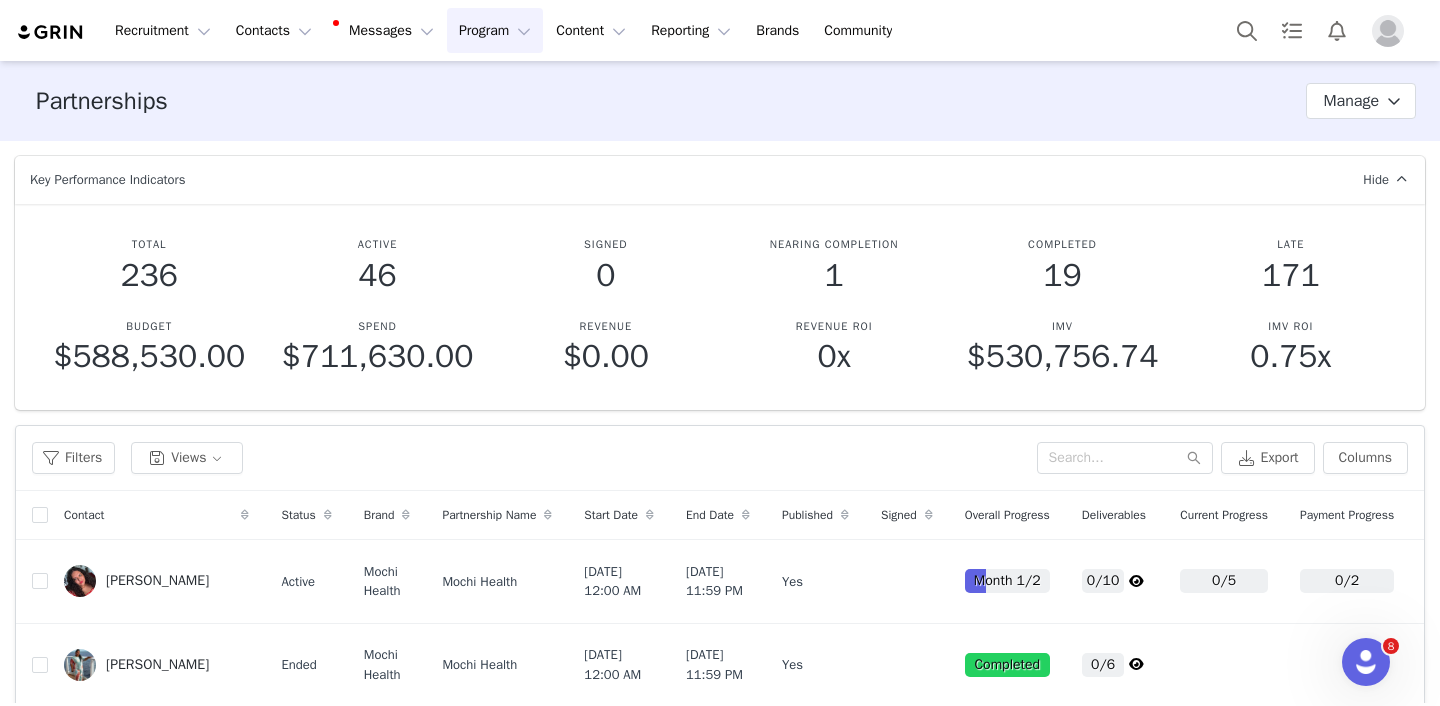 click on "Program Program" at bounding box center (495, 30) 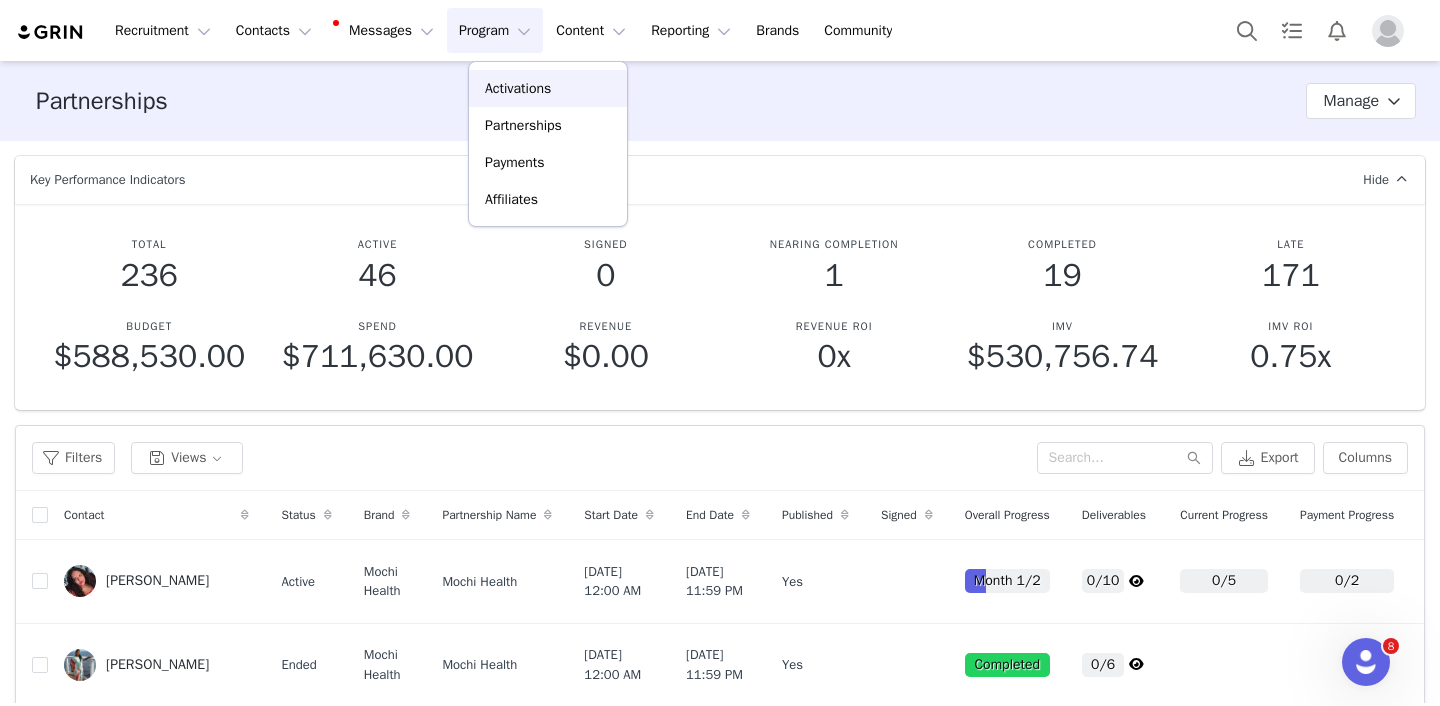 click on "Activations" at bounding box center [518, 88] 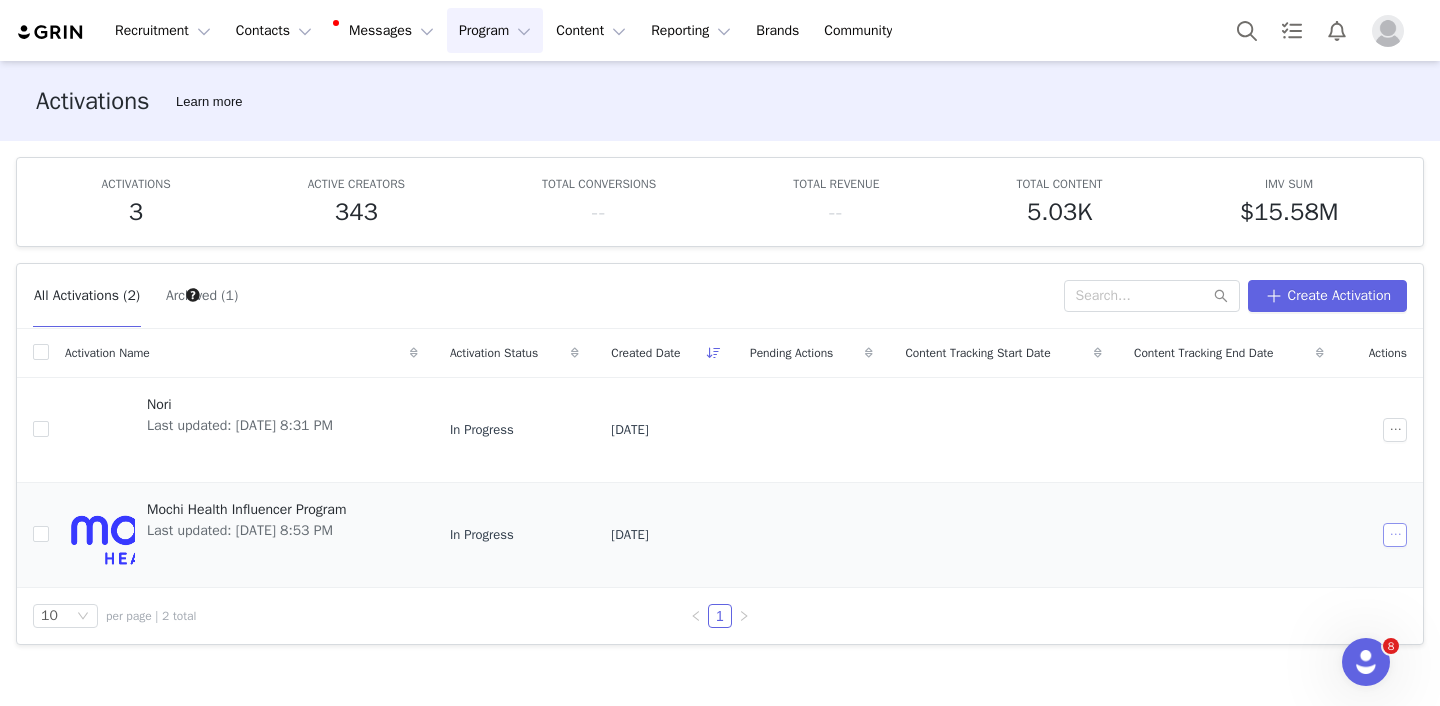 click at bounding box center [1395, 535] 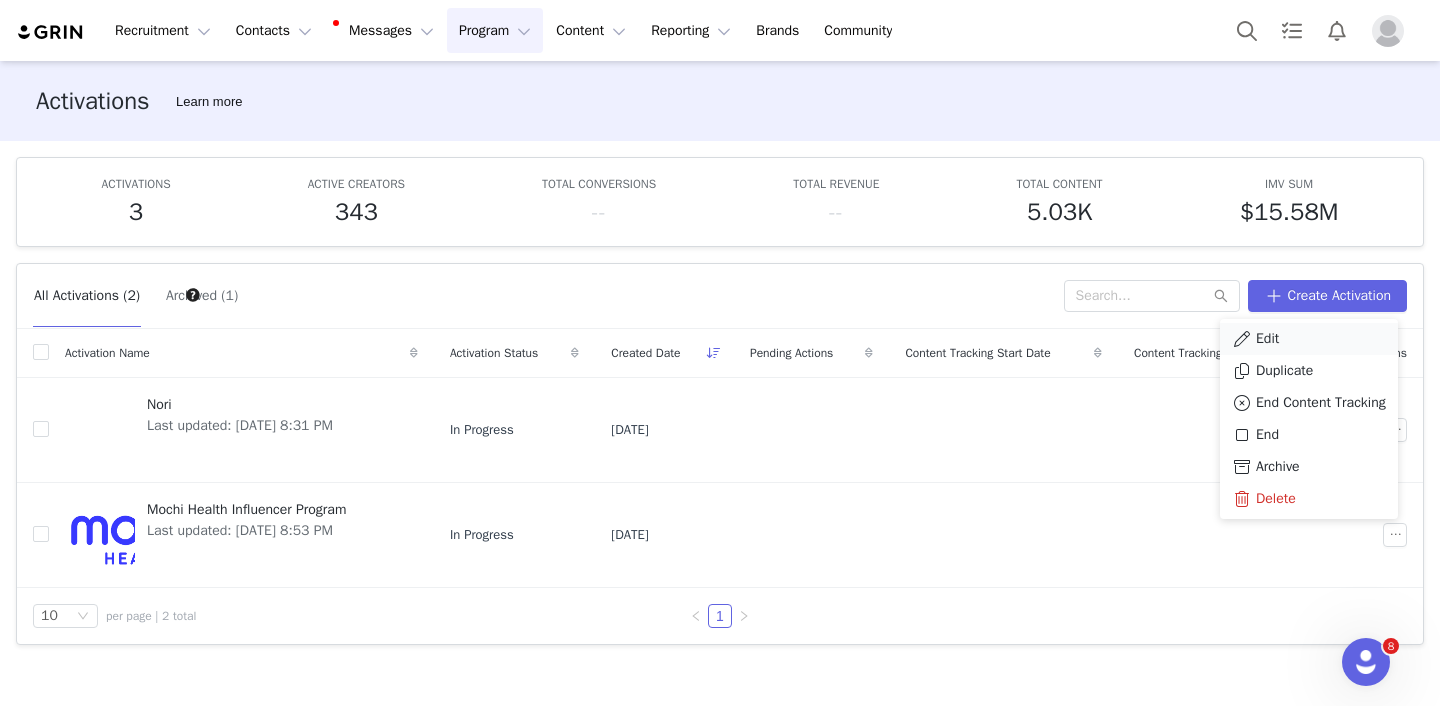 click on "Edit" at bounding box center (1309, 339) 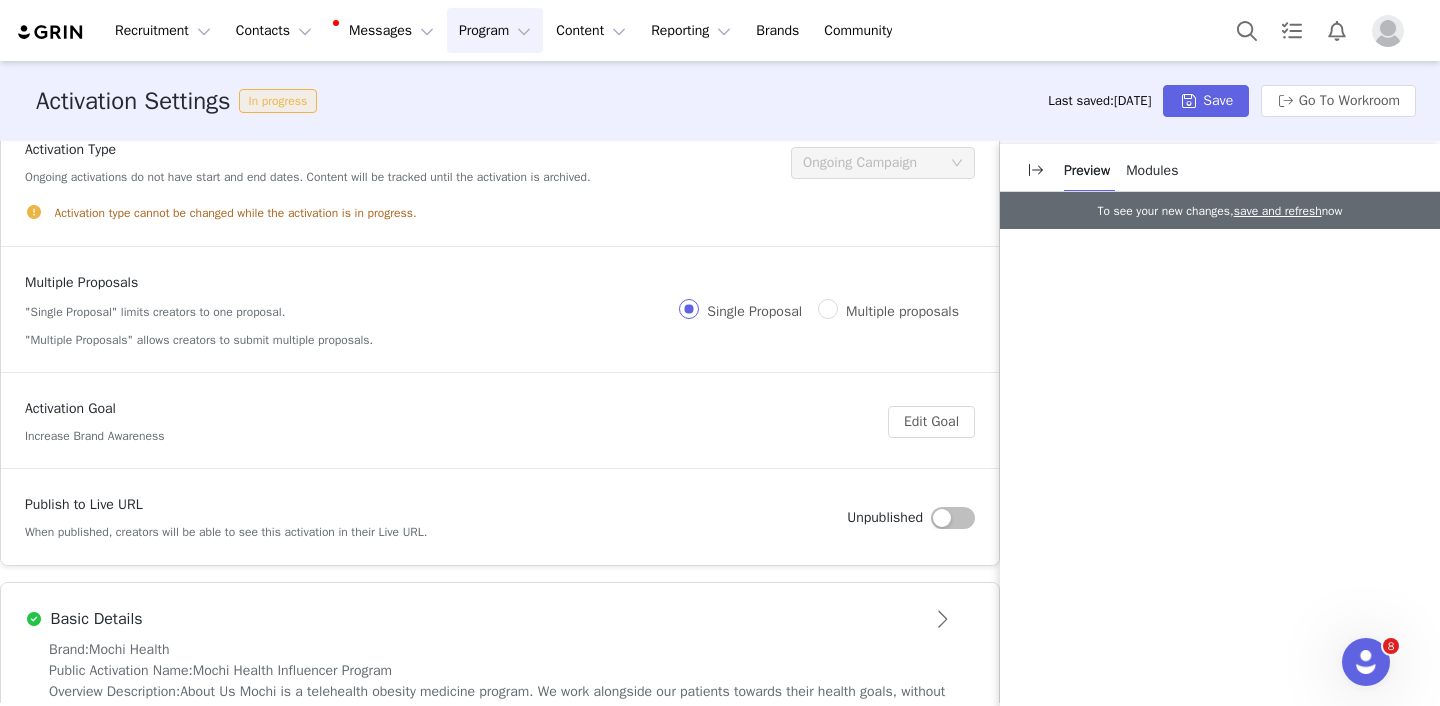 scroll, scrollTop: 0, scrollLeft: 0, axis: both 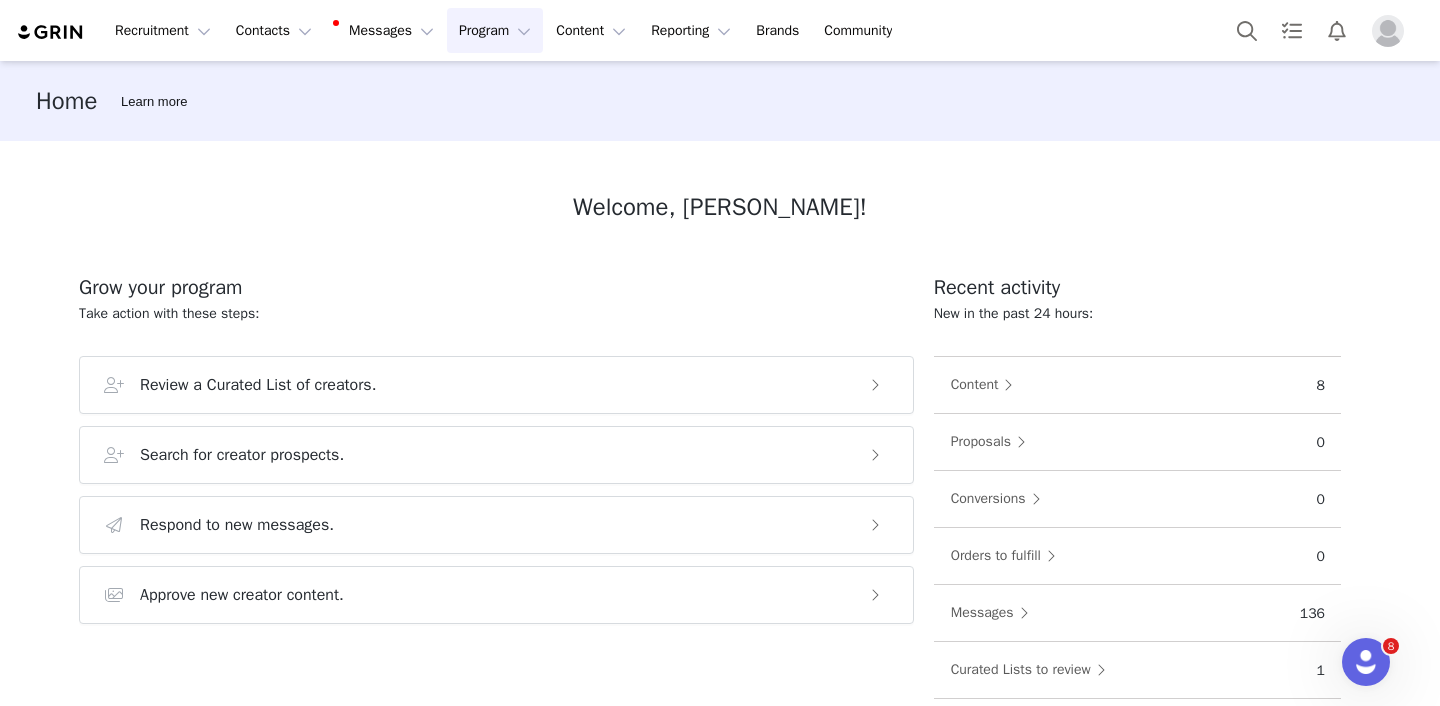 click on "Program Program" at bounding box center [495, 30] 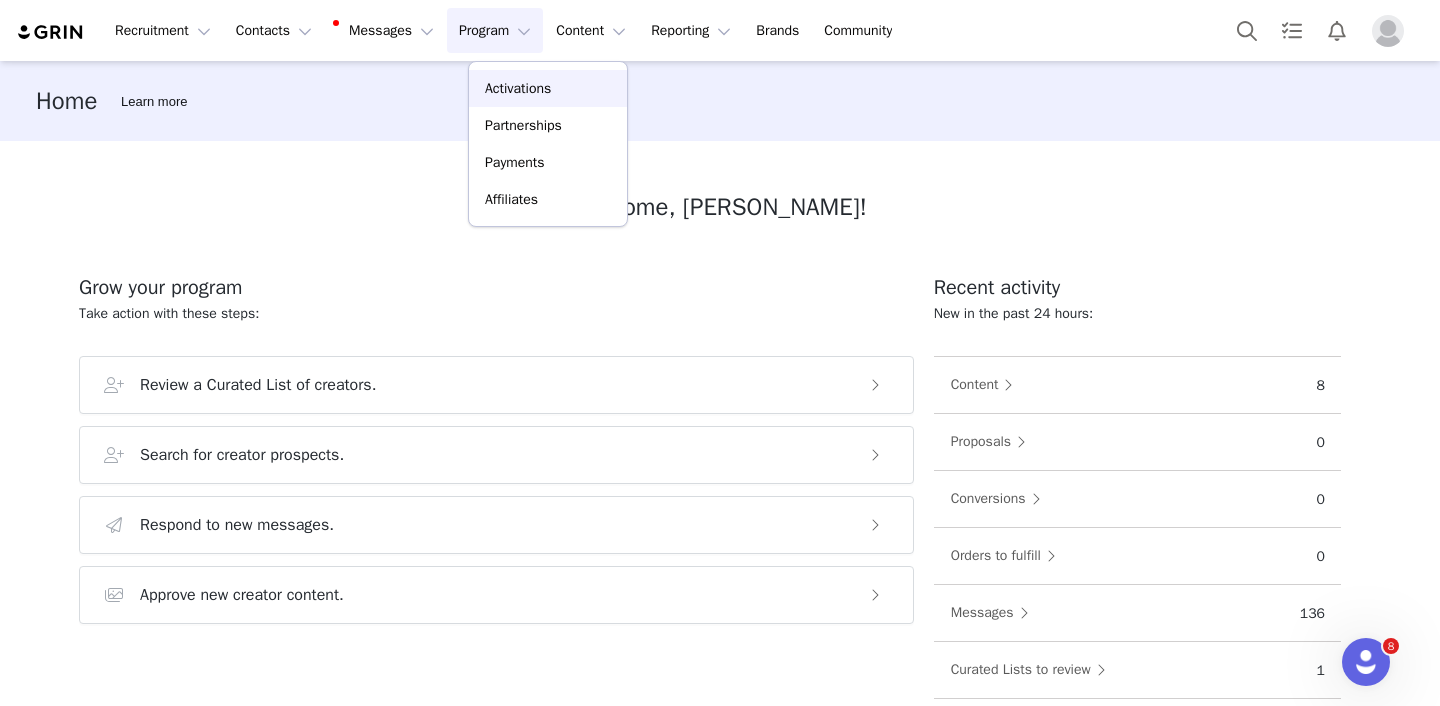 click on "Activations" at bounding box center (518, 88) 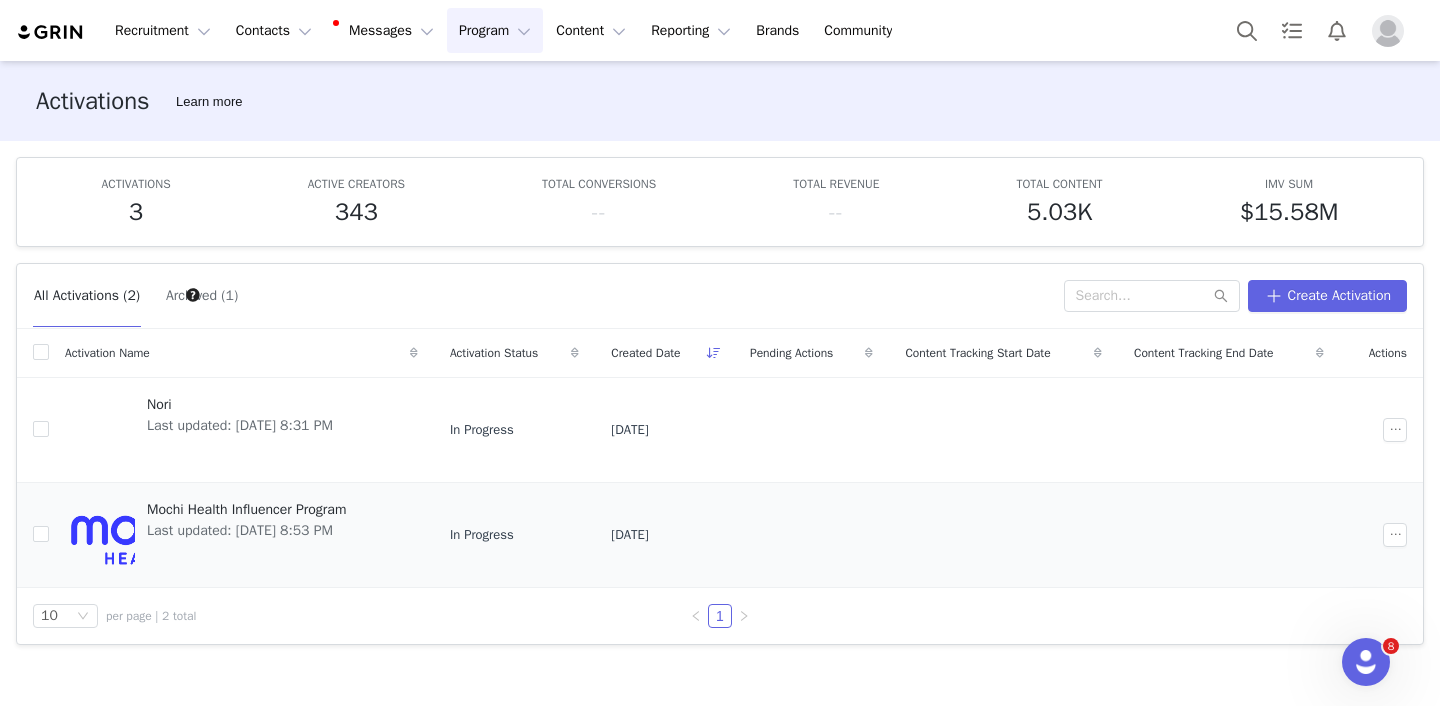 click on "Mochi Health Influencer Program" at bounding box center (246, 509) 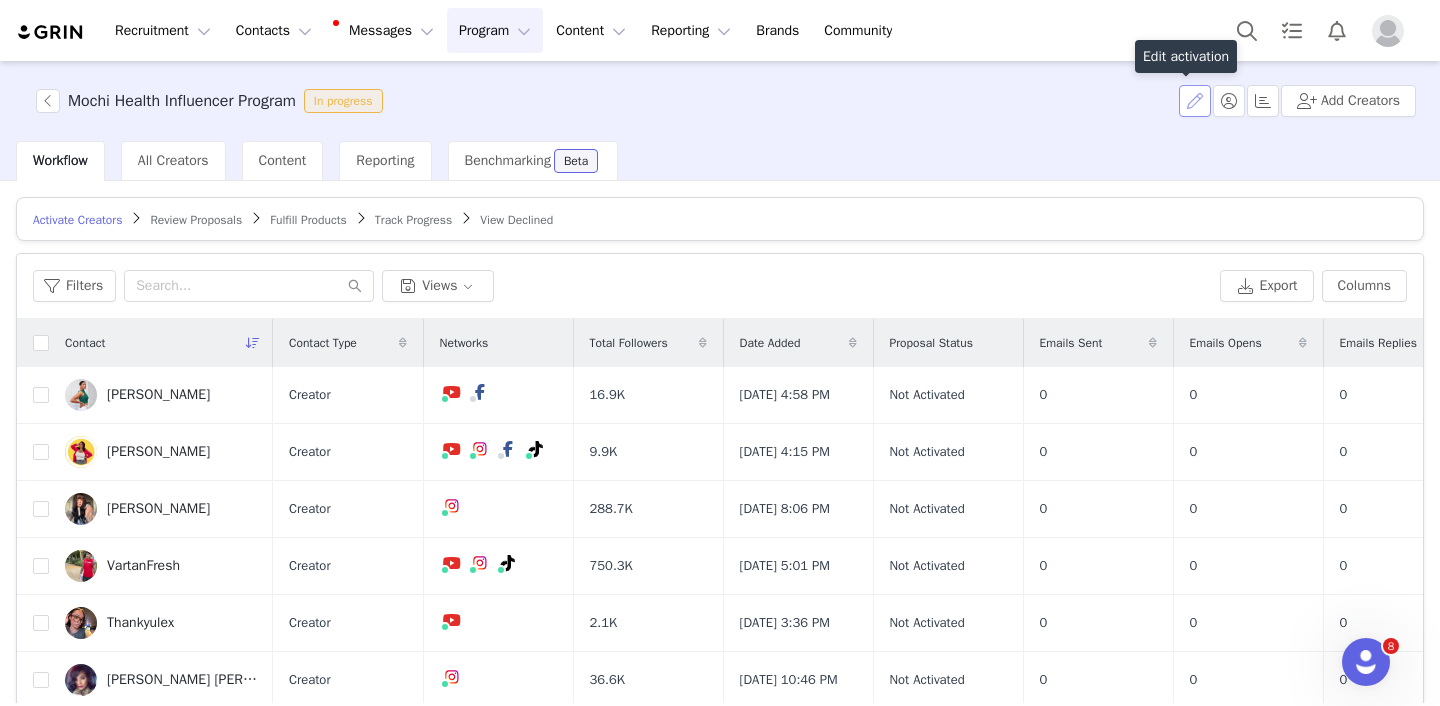 click at bounding box center [1195, 101] 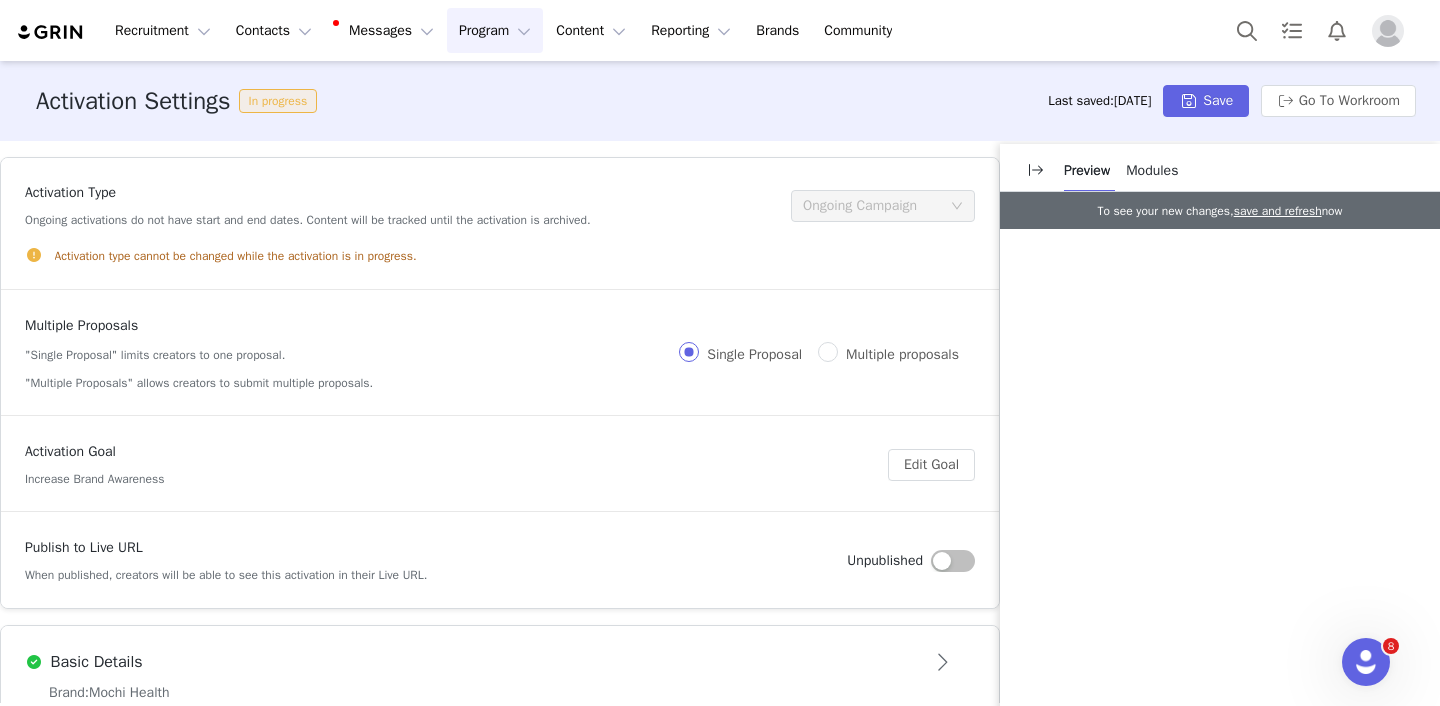 scroll, scrollTop: 494, scrollLeft: 0, axis: vertical 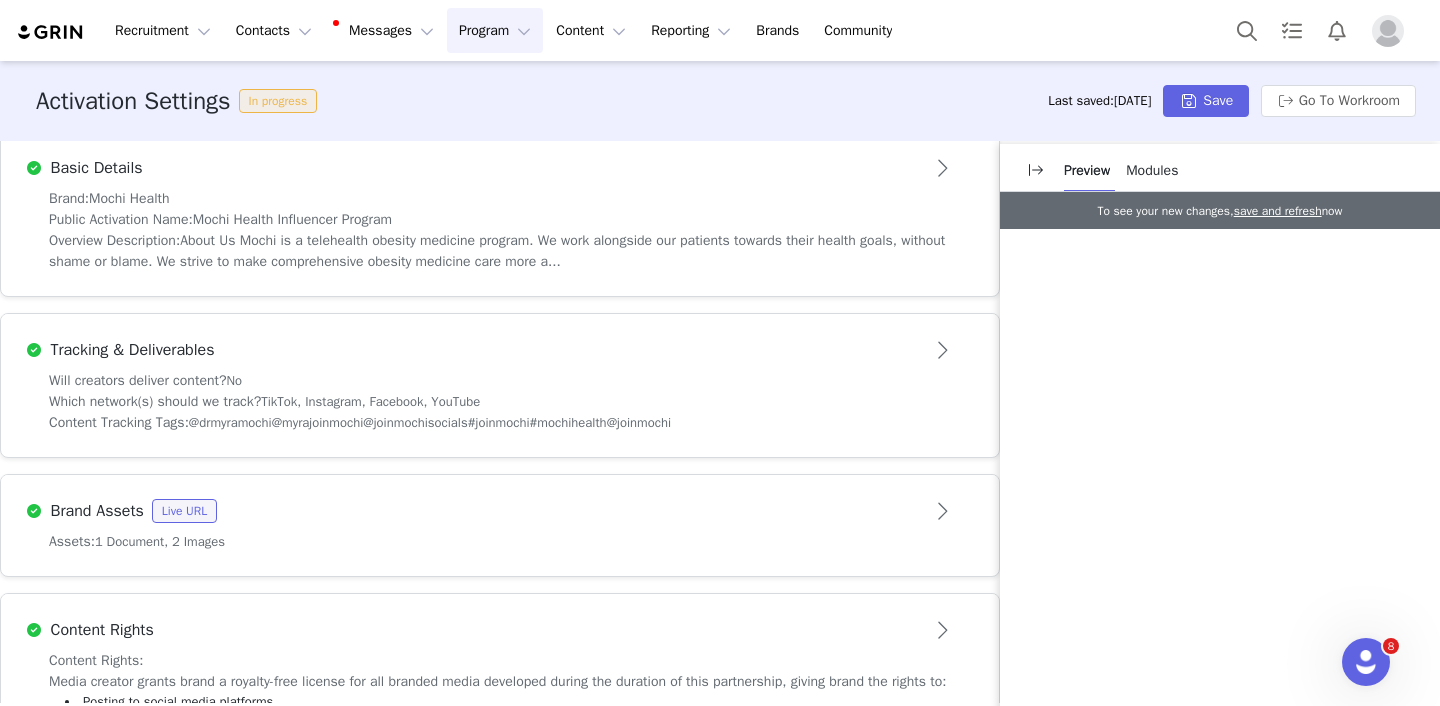 click on "@joinmochi" at bounding box center [639, 422] 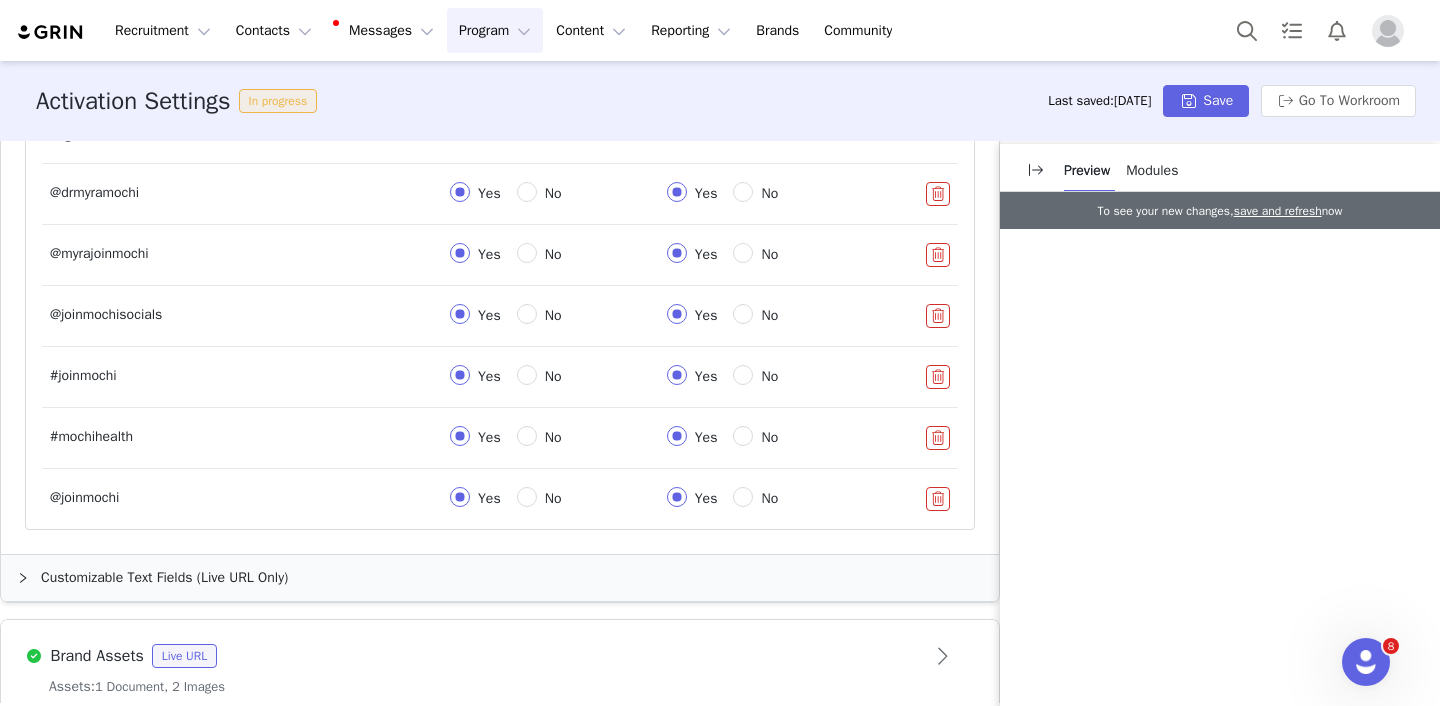 scroll, scrollTop: 1155, scrollLeft: 0, axis: vertical 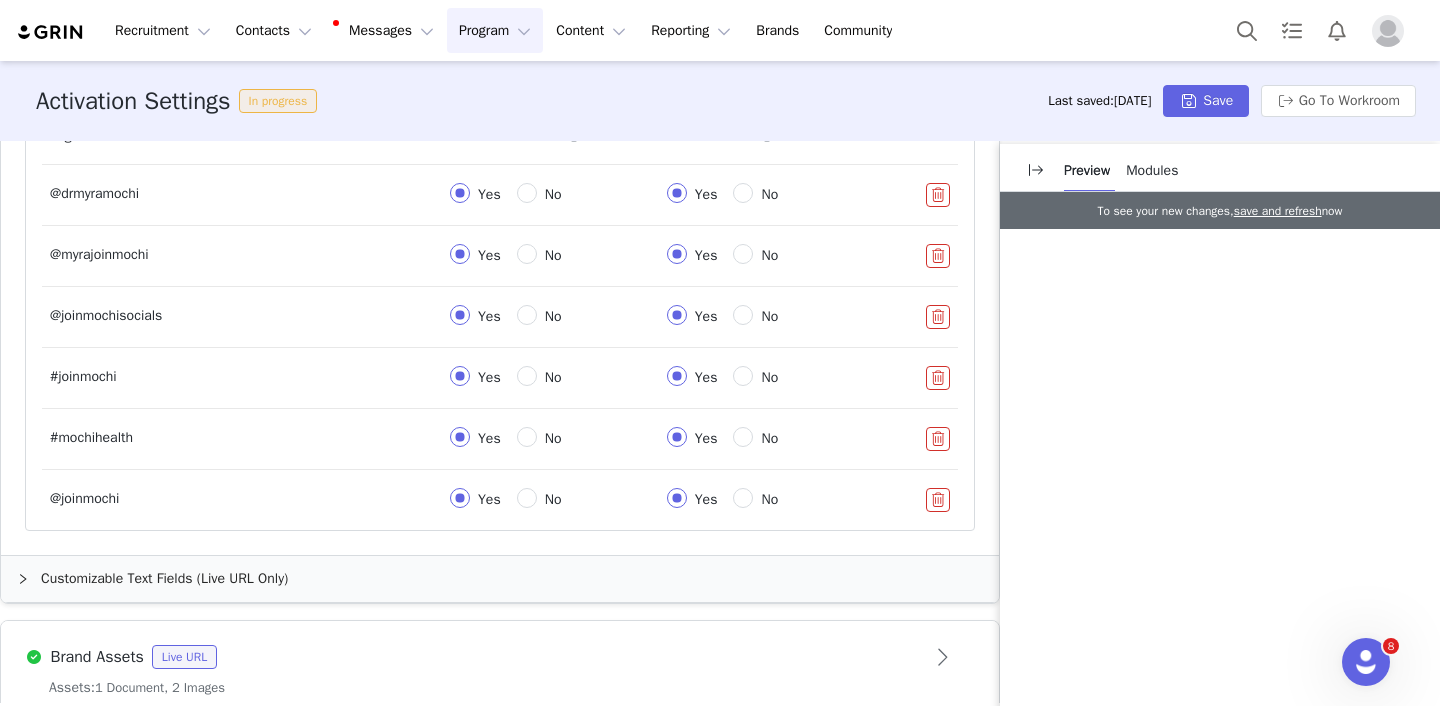 click 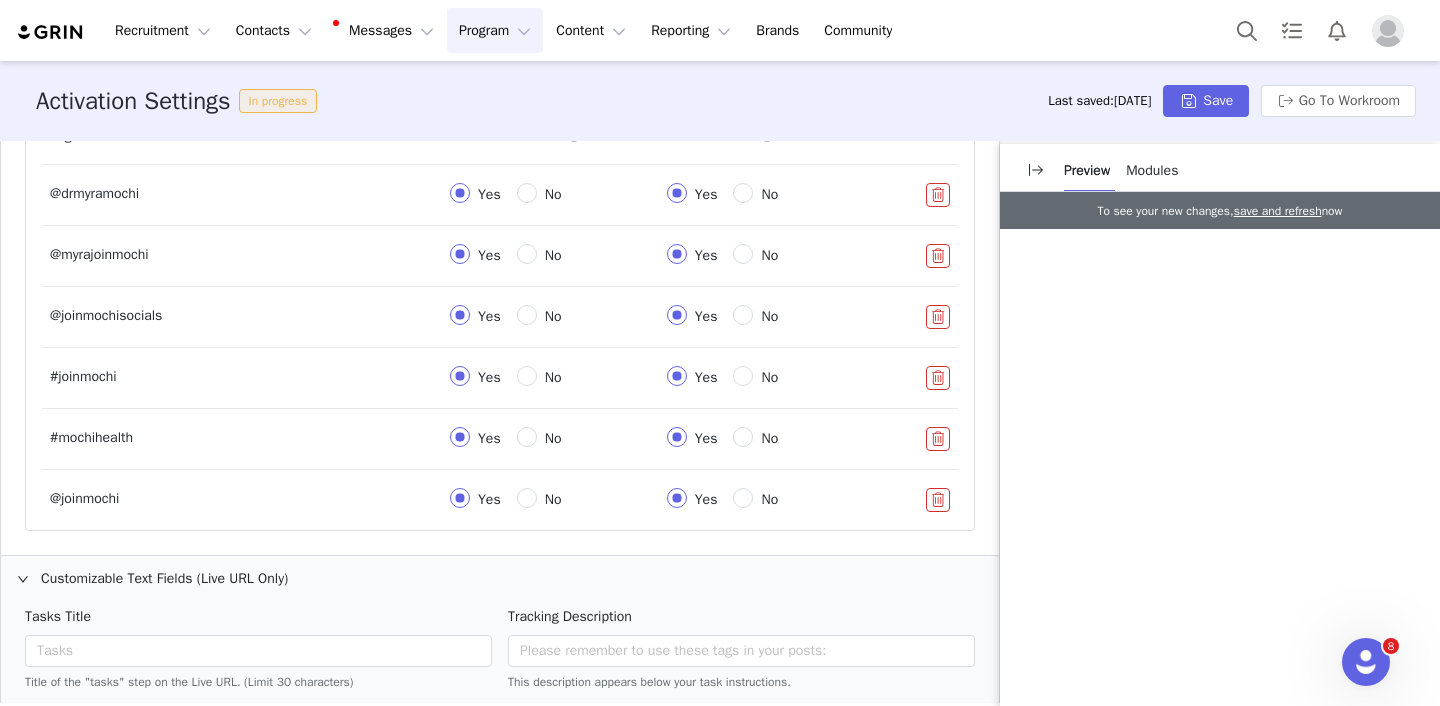 scroll, scrollTop: 1425, scrollLeft: 0, axis: vertical 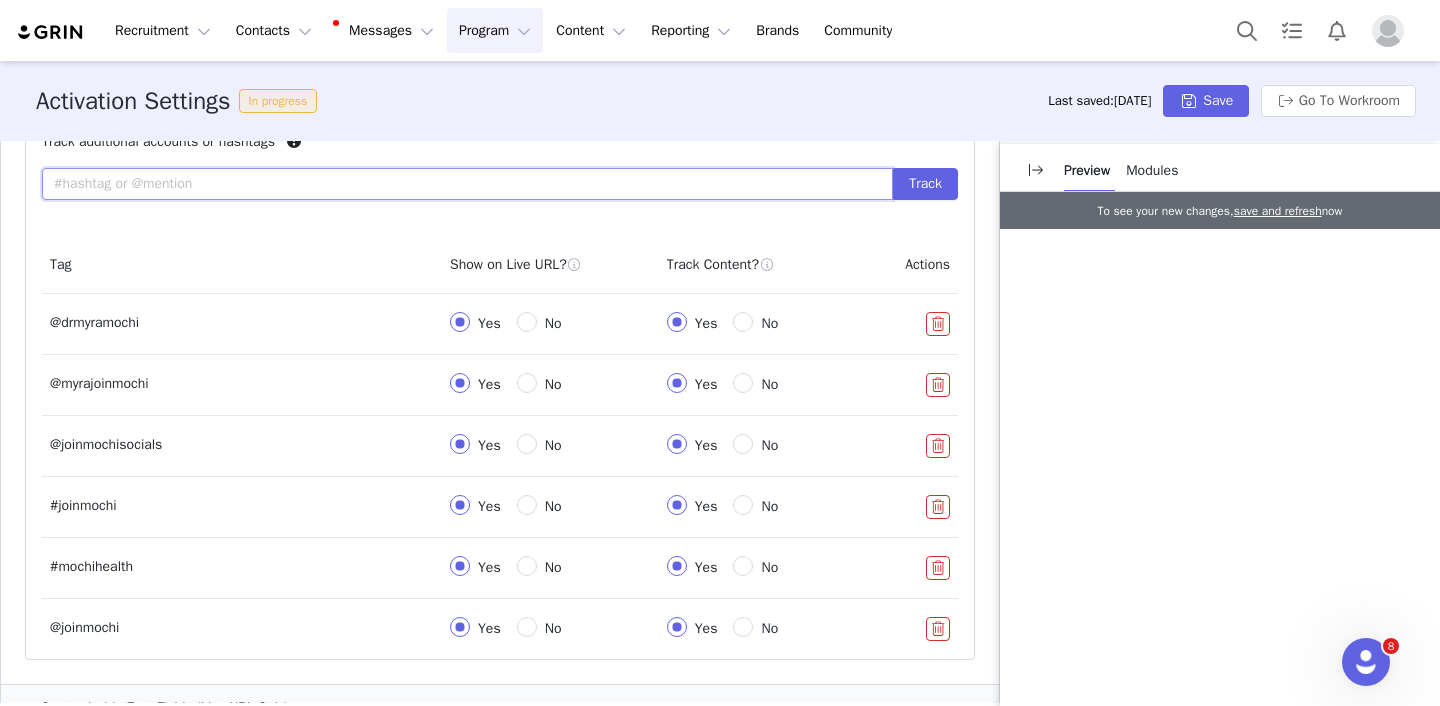 click at bounding box center [467, 184] 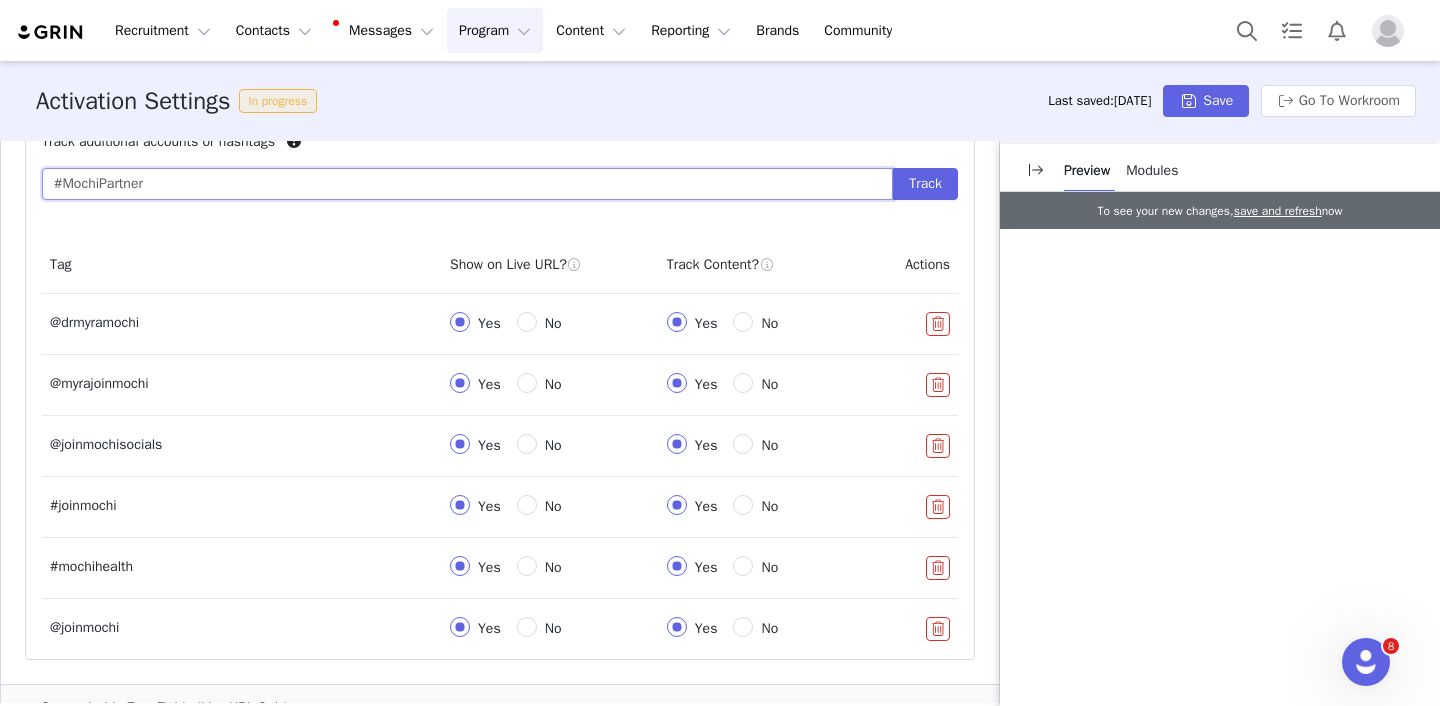 click on "#MochiPartner" at bounding box center [467, 184] 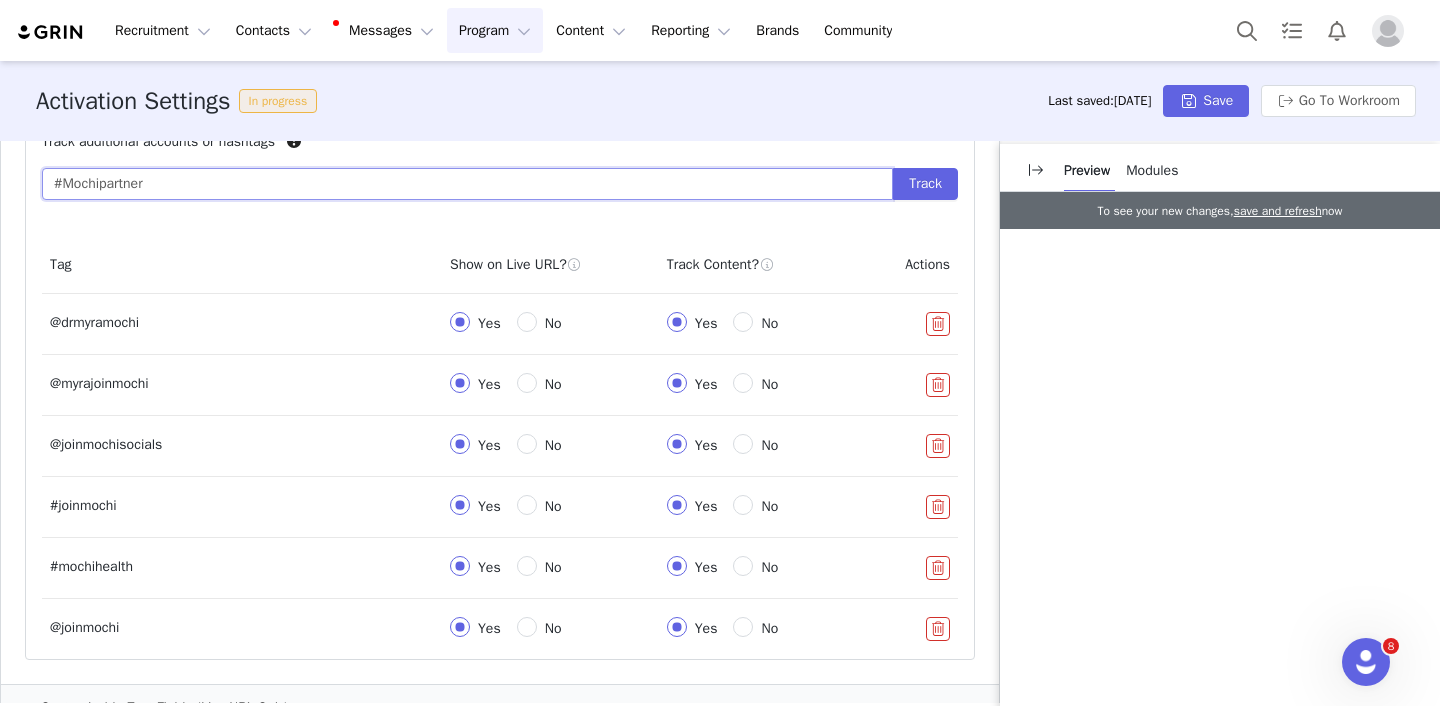 click on "#Mochipartner" at bounding box center [467, 184] 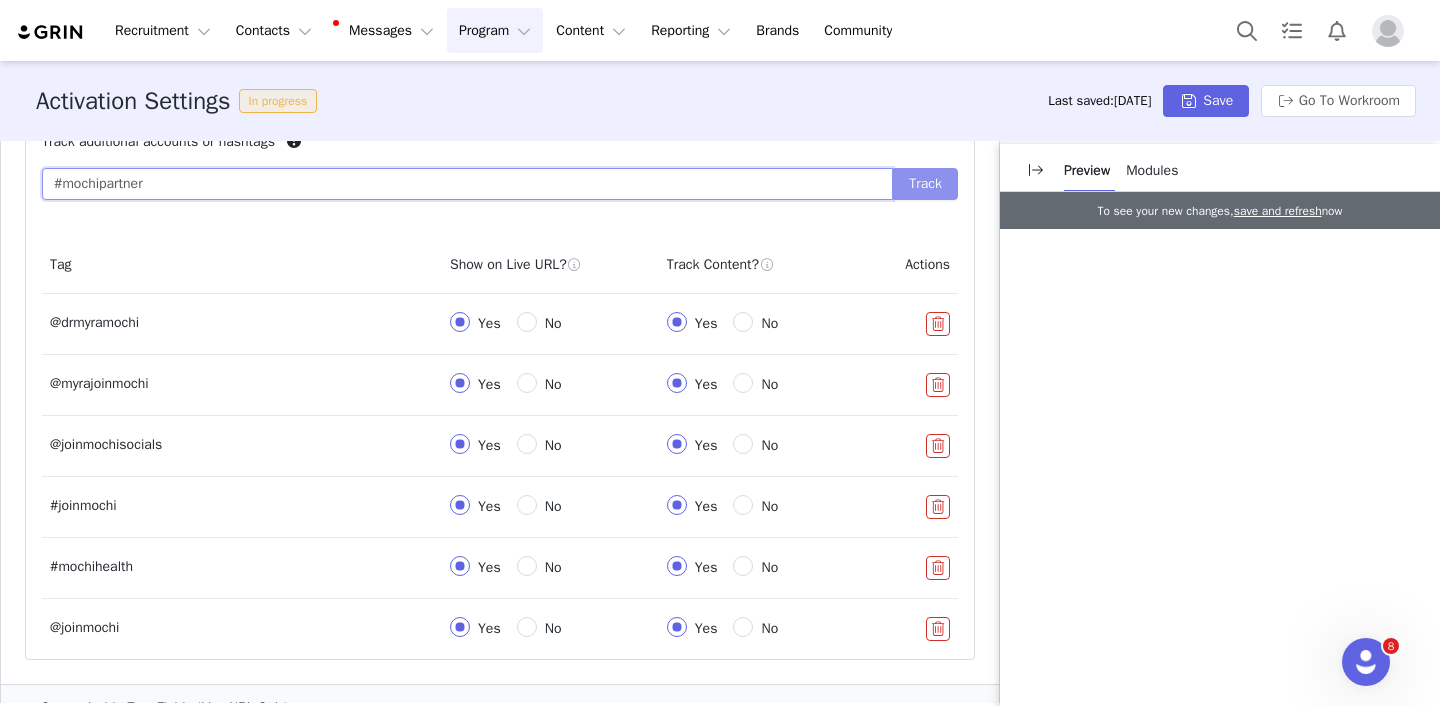 type on "#mochipartner" 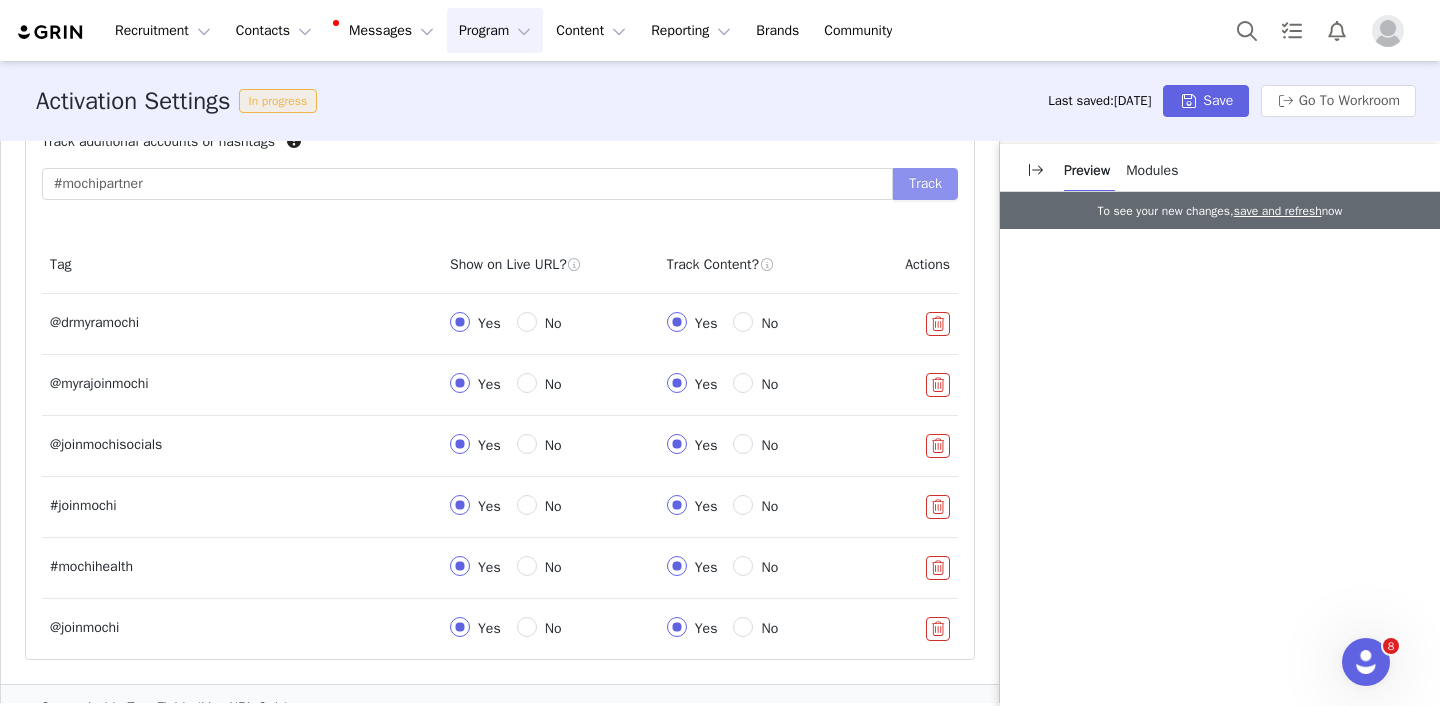 click on "Track" at bounding box center [925, 184] 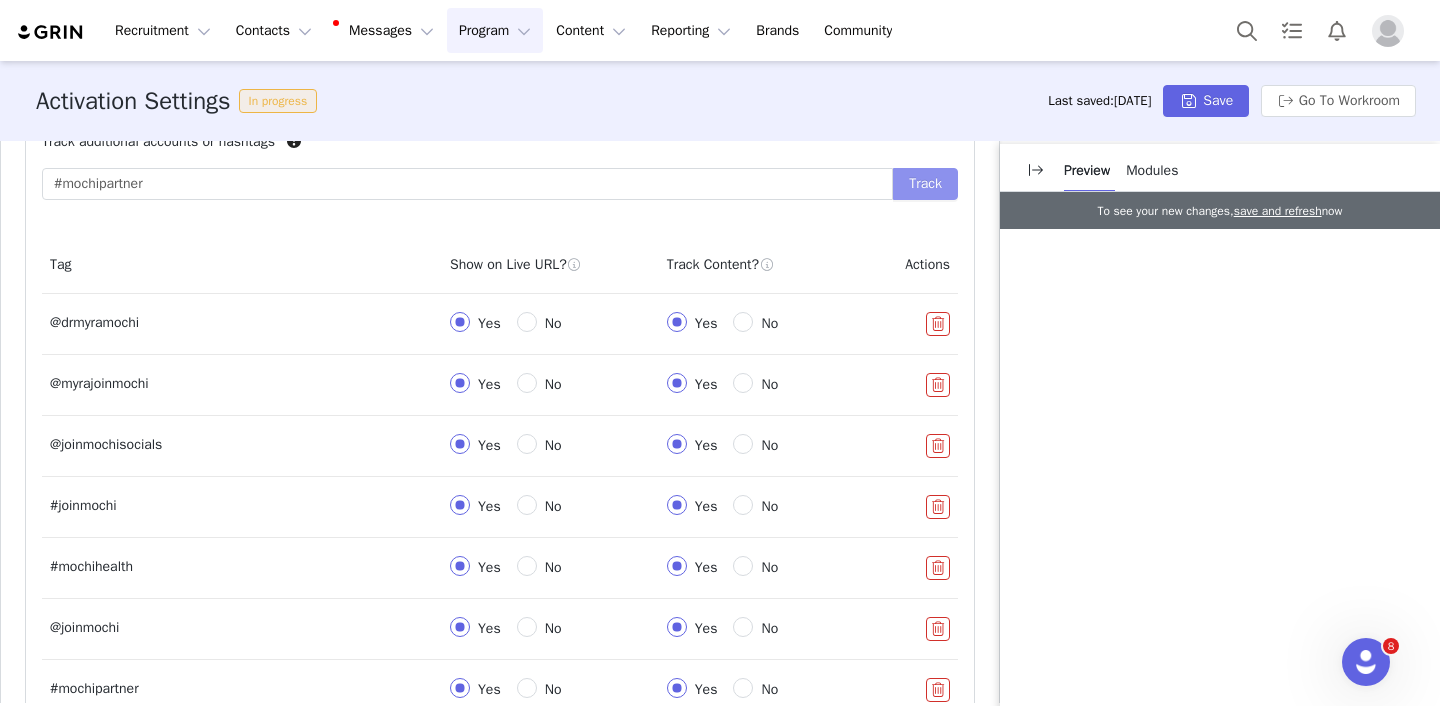 type 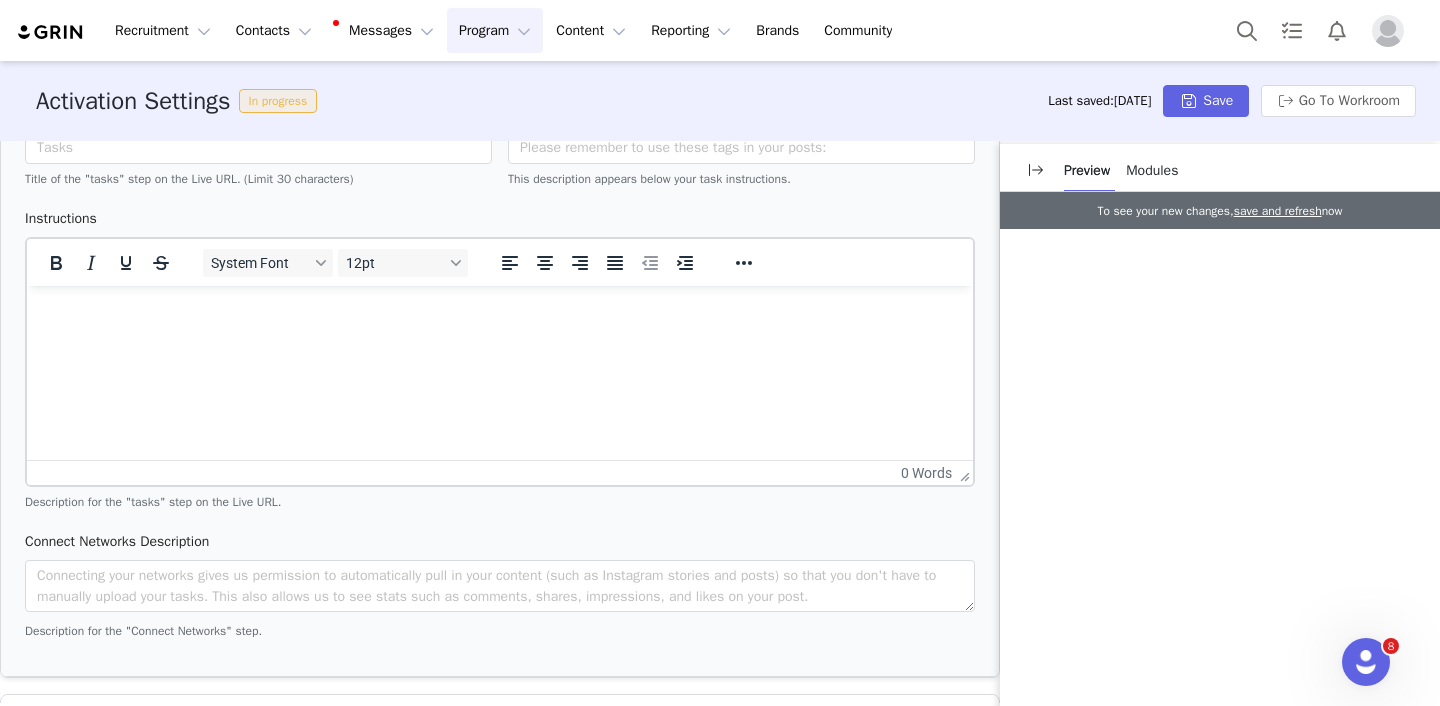 scroll, scrollTop: 1728, scrollLeft: 0, axis: vertical 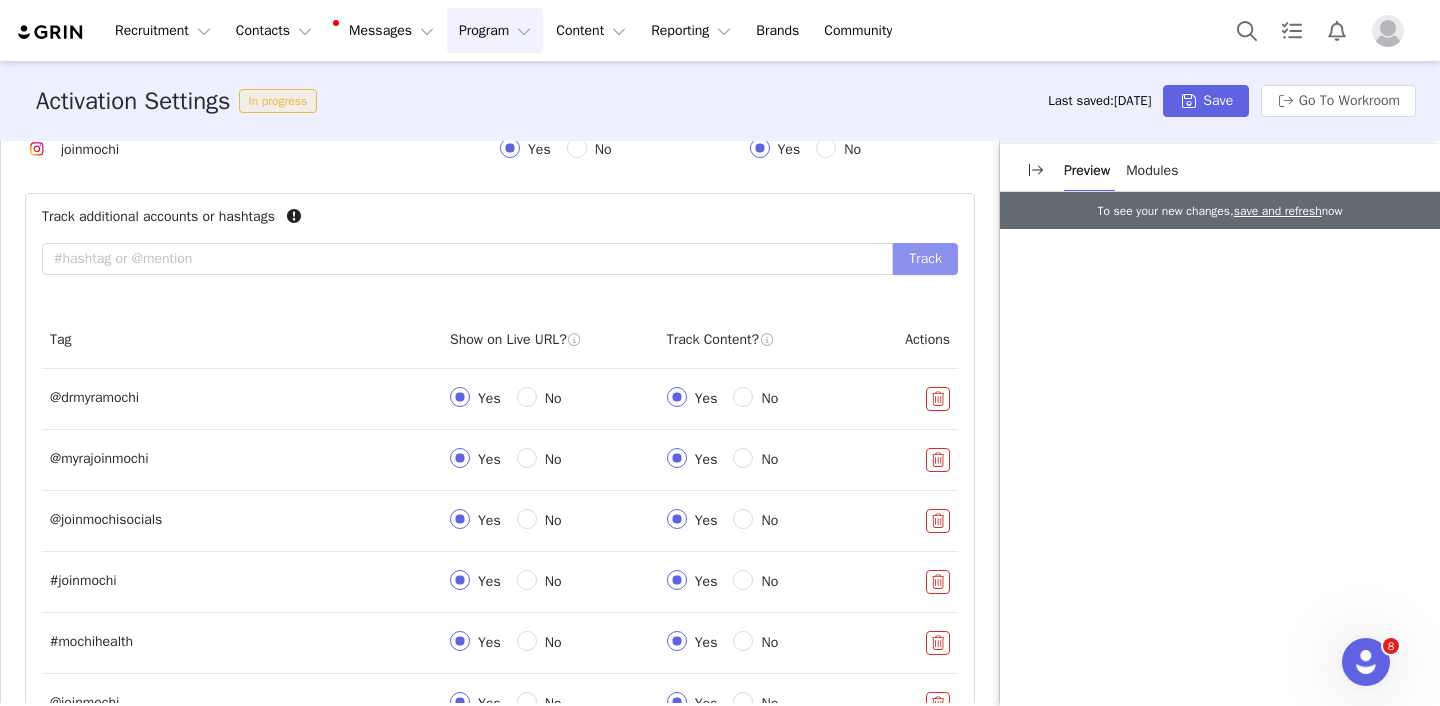 click on "Track" at bounding box center [925, 259] 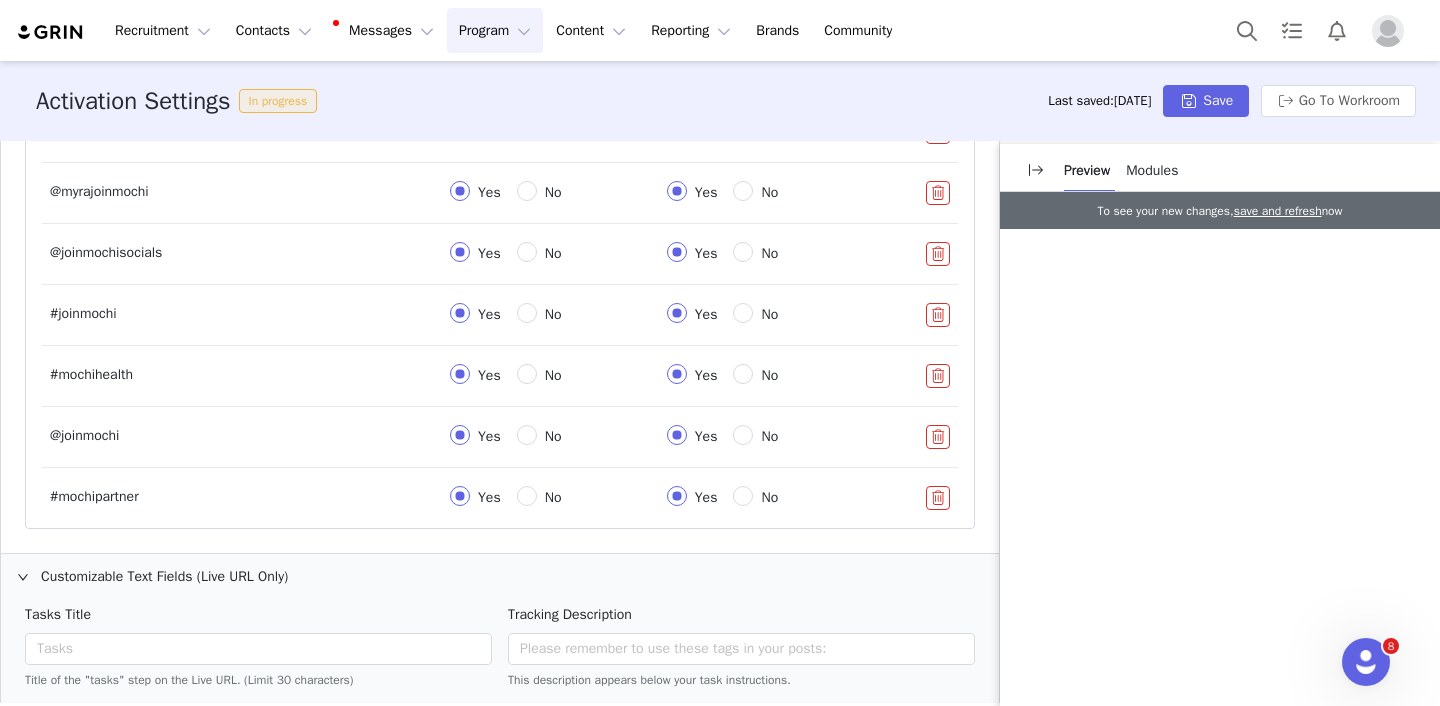 scroll, scrollTop: 1229, scrollLeft: 0, axis: vertical 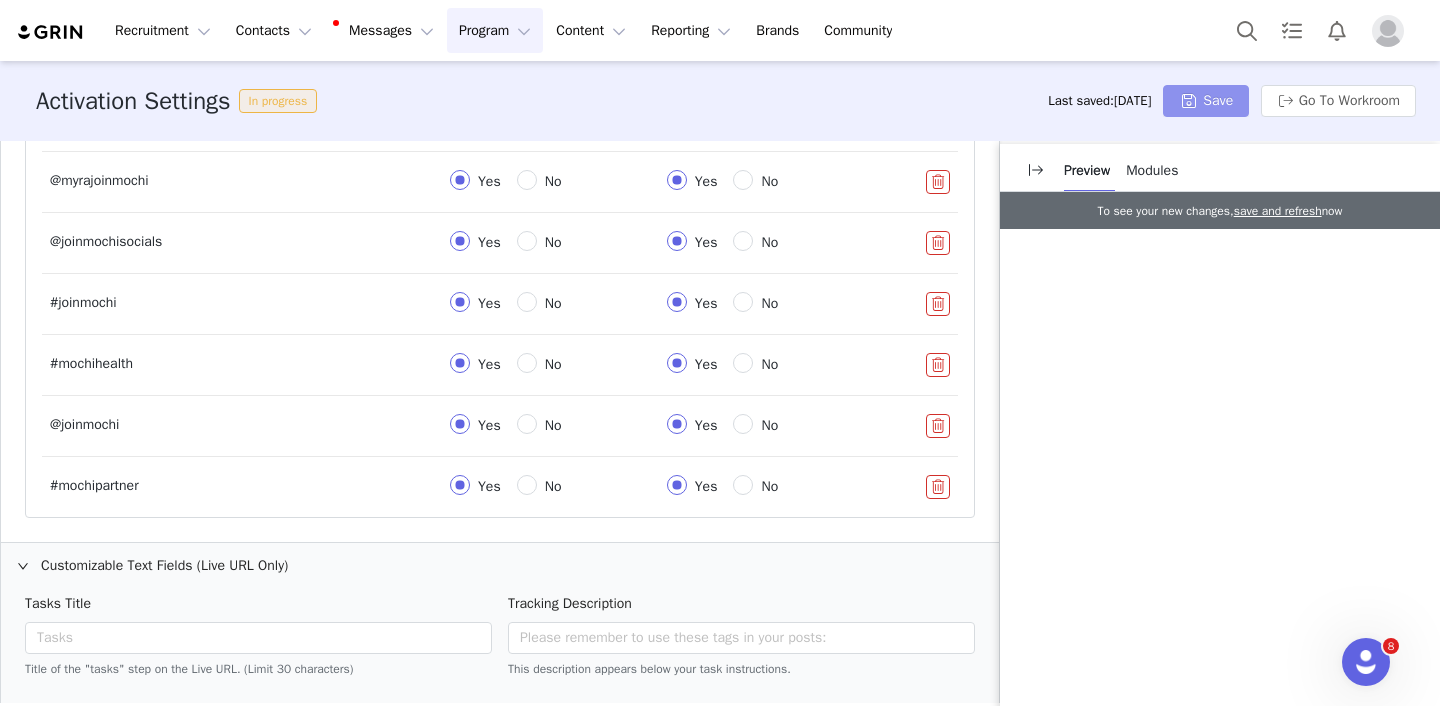 click on "Save" at bounding box center (1206, 101) 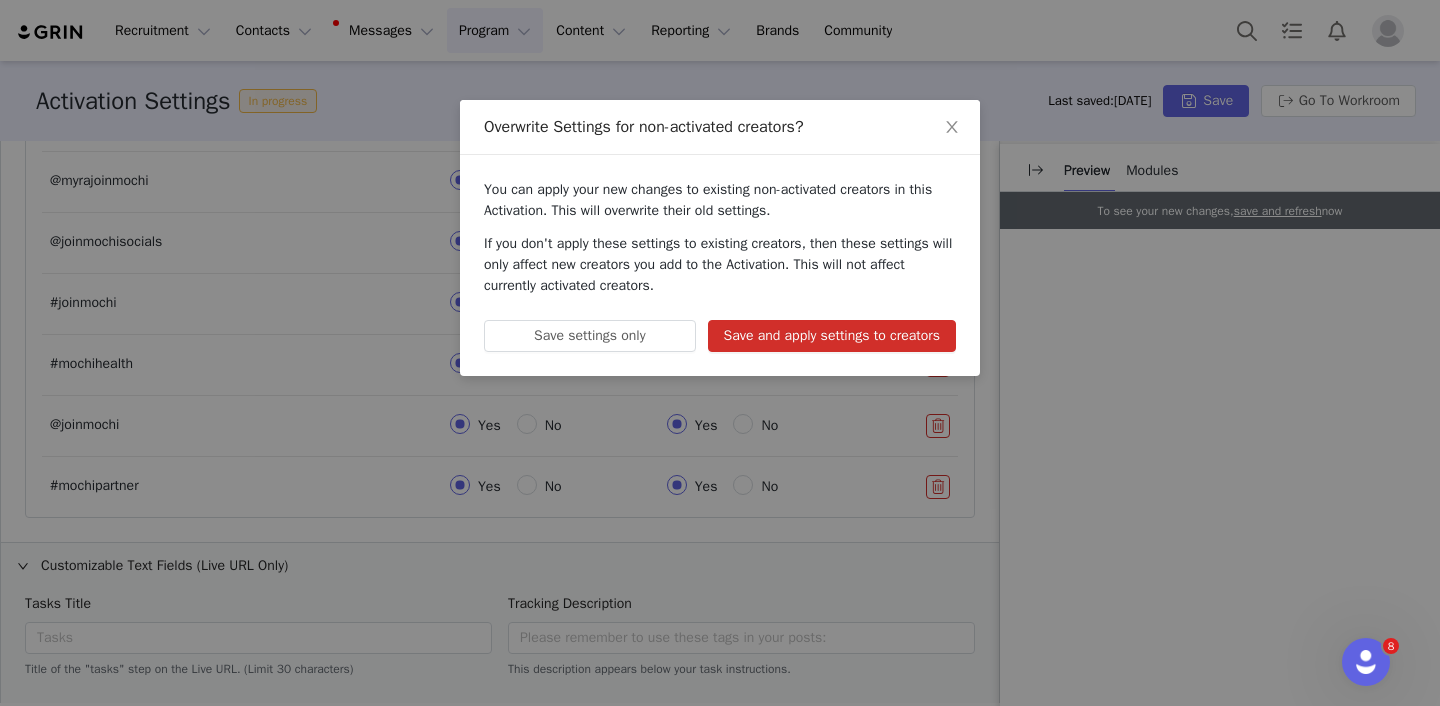 click on "Save and apply settings to creators" at bounding box center (832, 336) 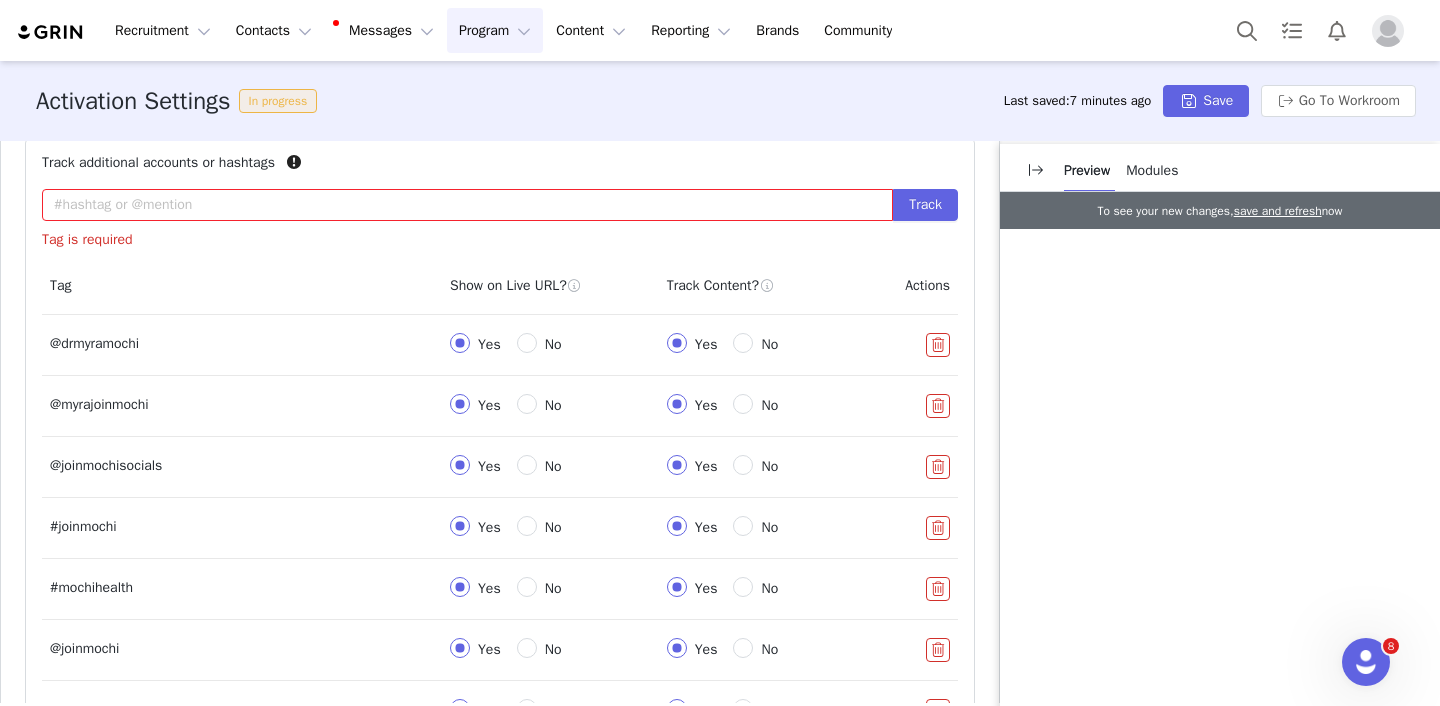 scroll, scrollTop: 1099, scrollLeft: 0, axis: vertical 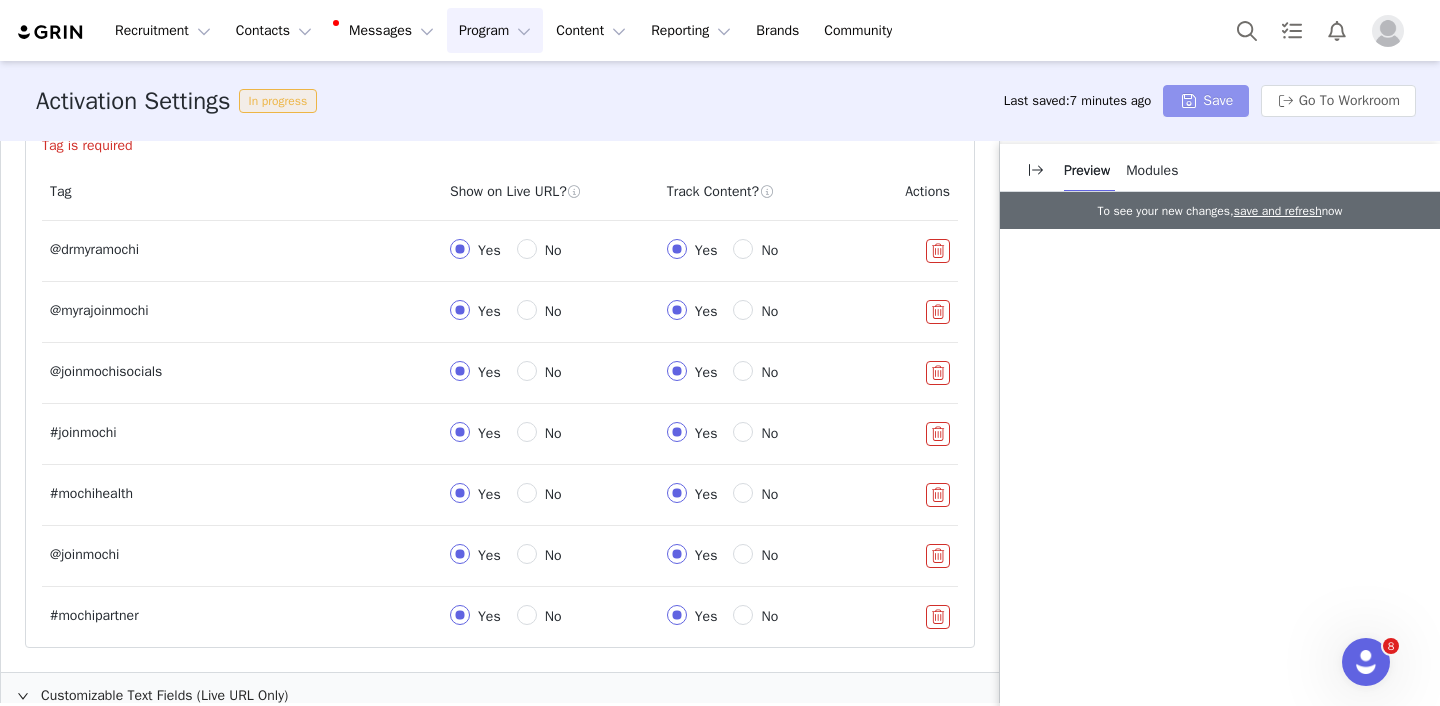 click on "Save" at bounding box center [1206, 101] 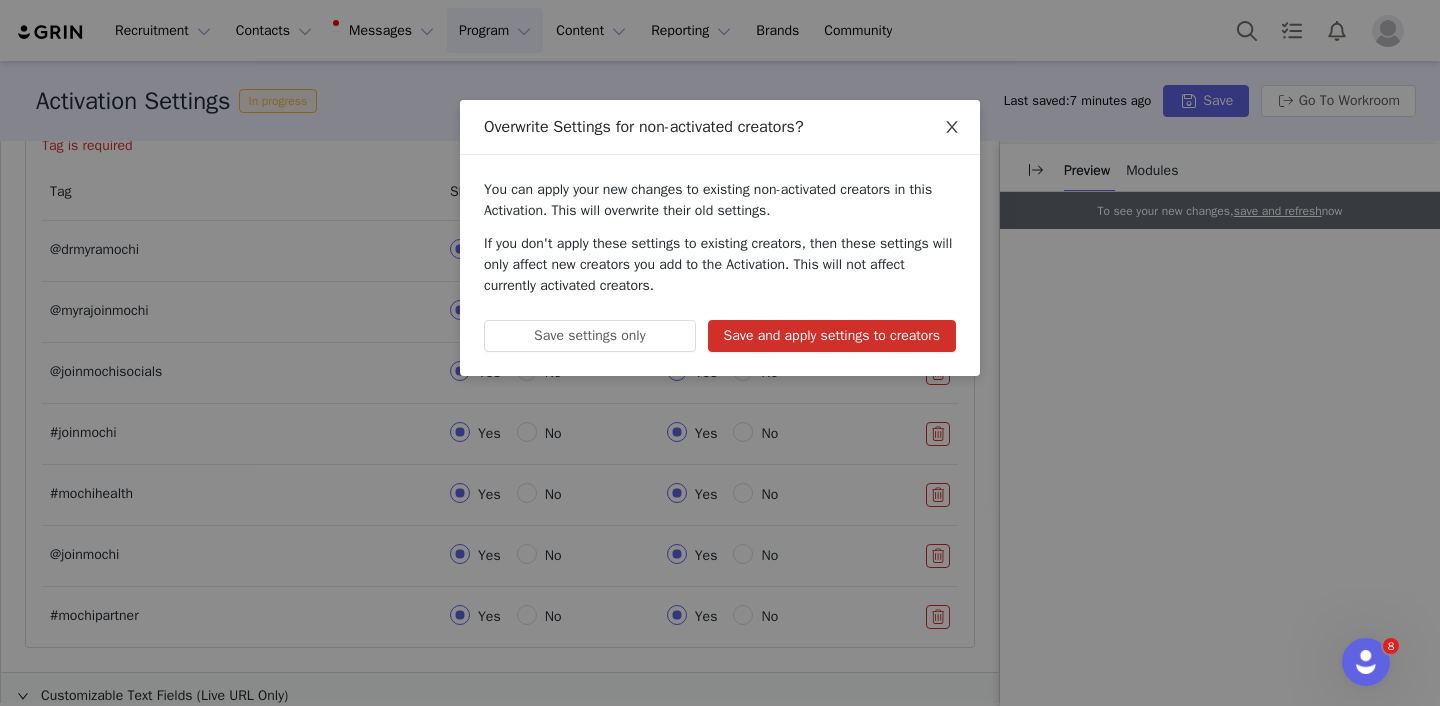 click at bounding box center [952, 128] 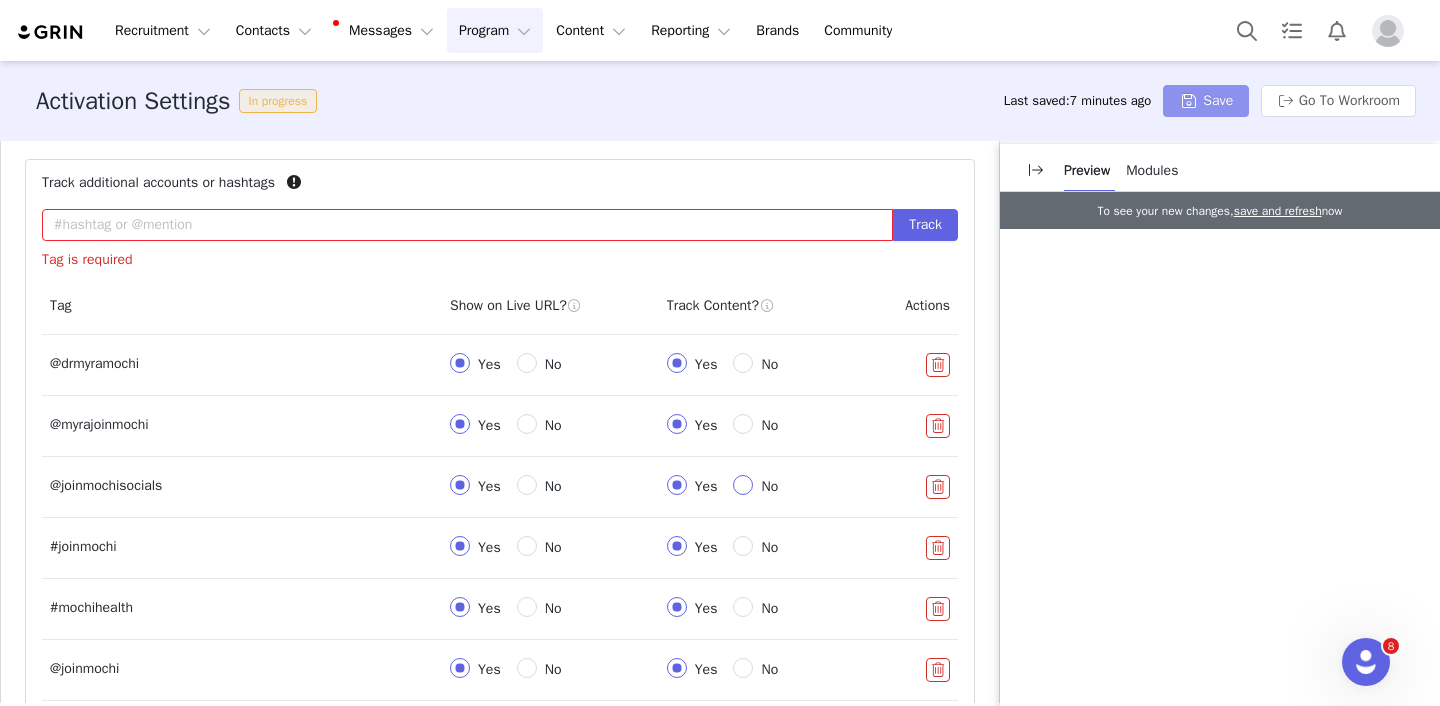 scroll, scrollTop: 956, scrollLeft: 0, axis: vertical 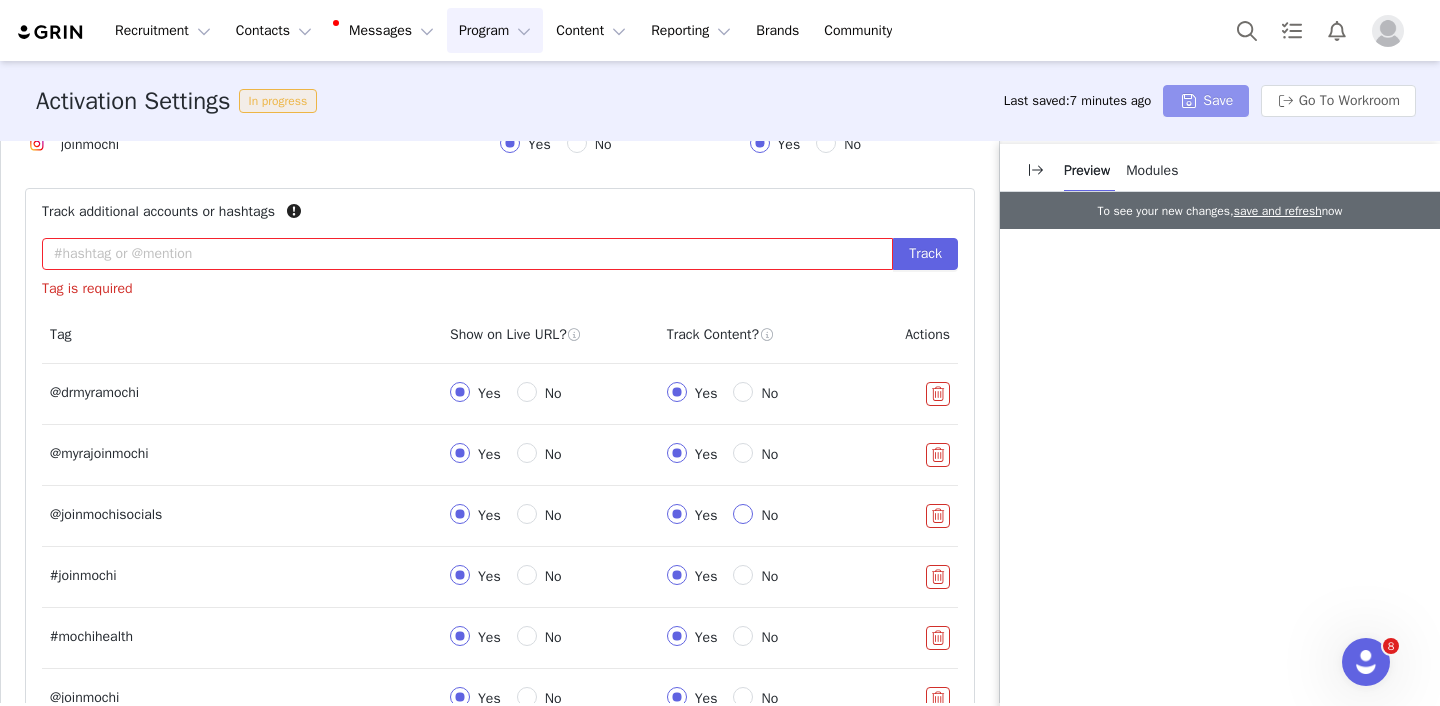 type 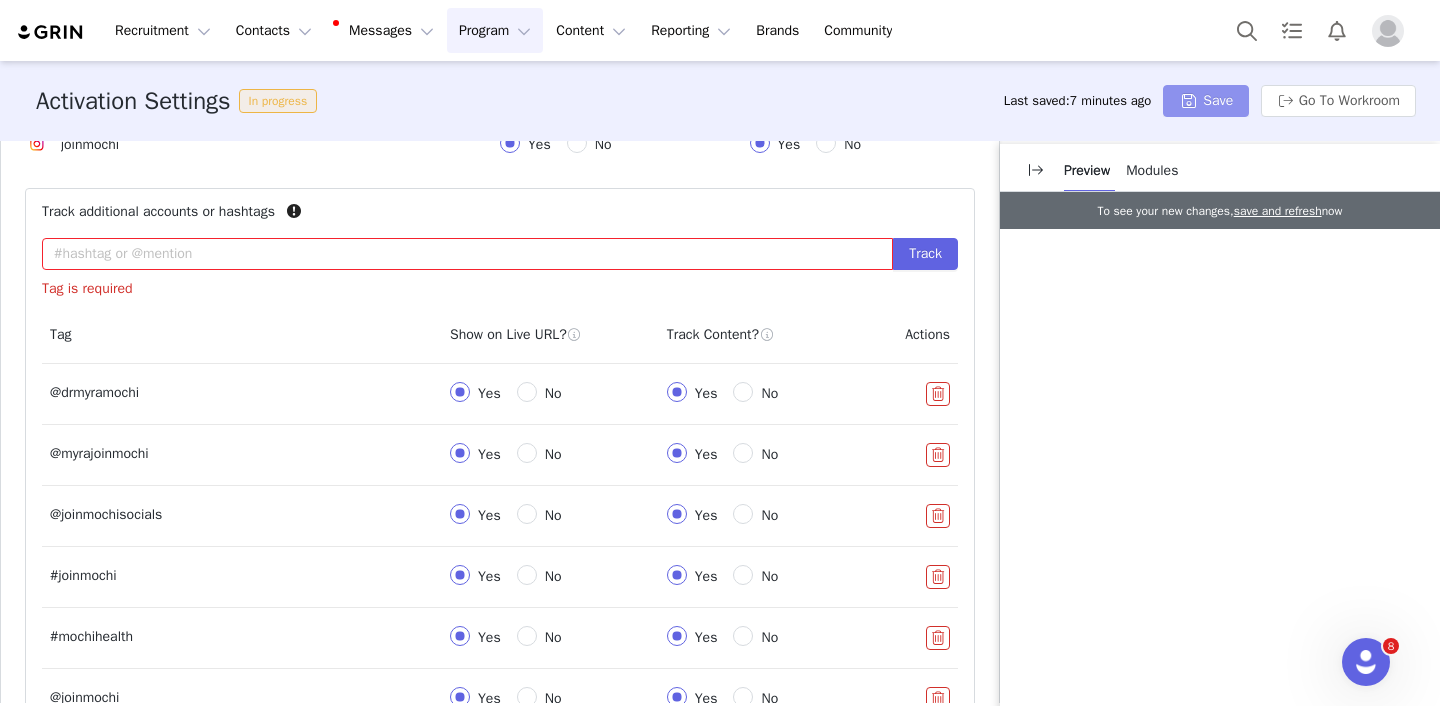 click on "Save" at bounding box center (1206, 101) 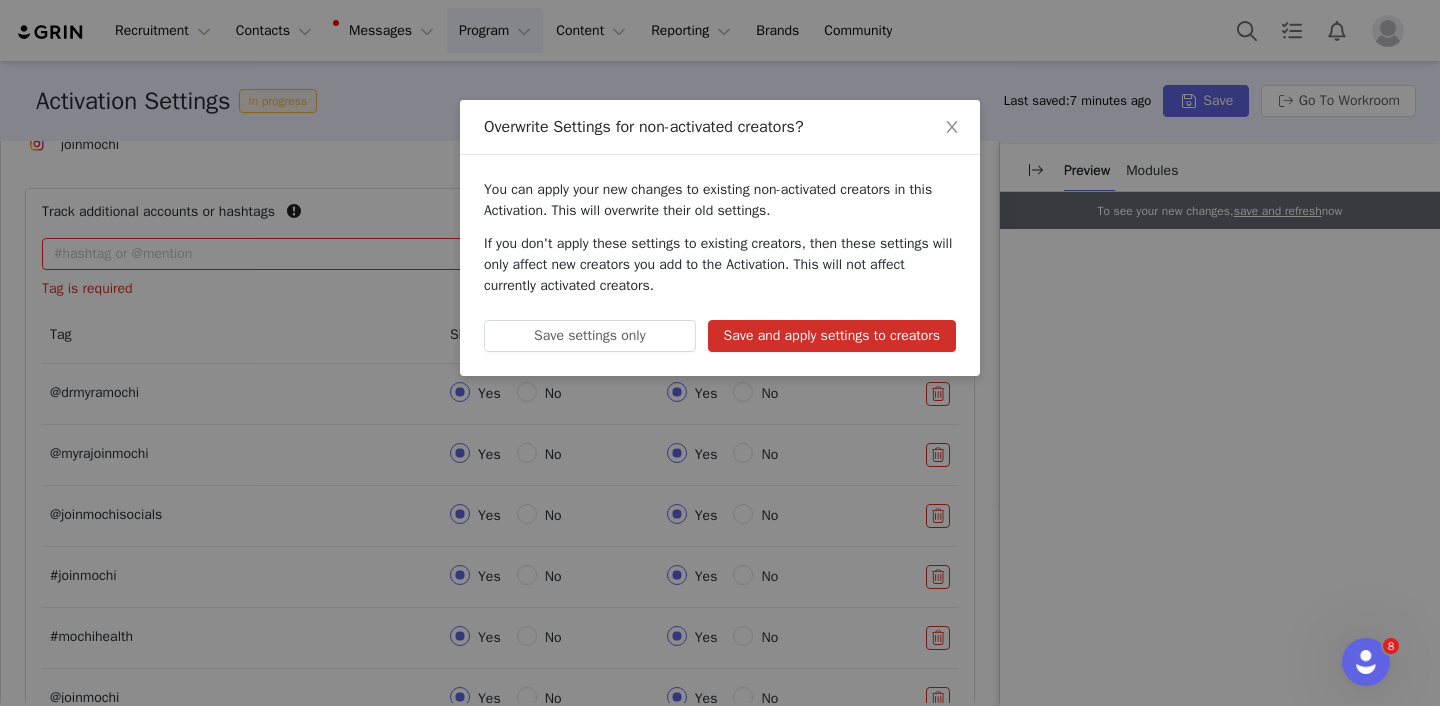 click on "Save and apply settings to creators" at bounding box center (832, 336) 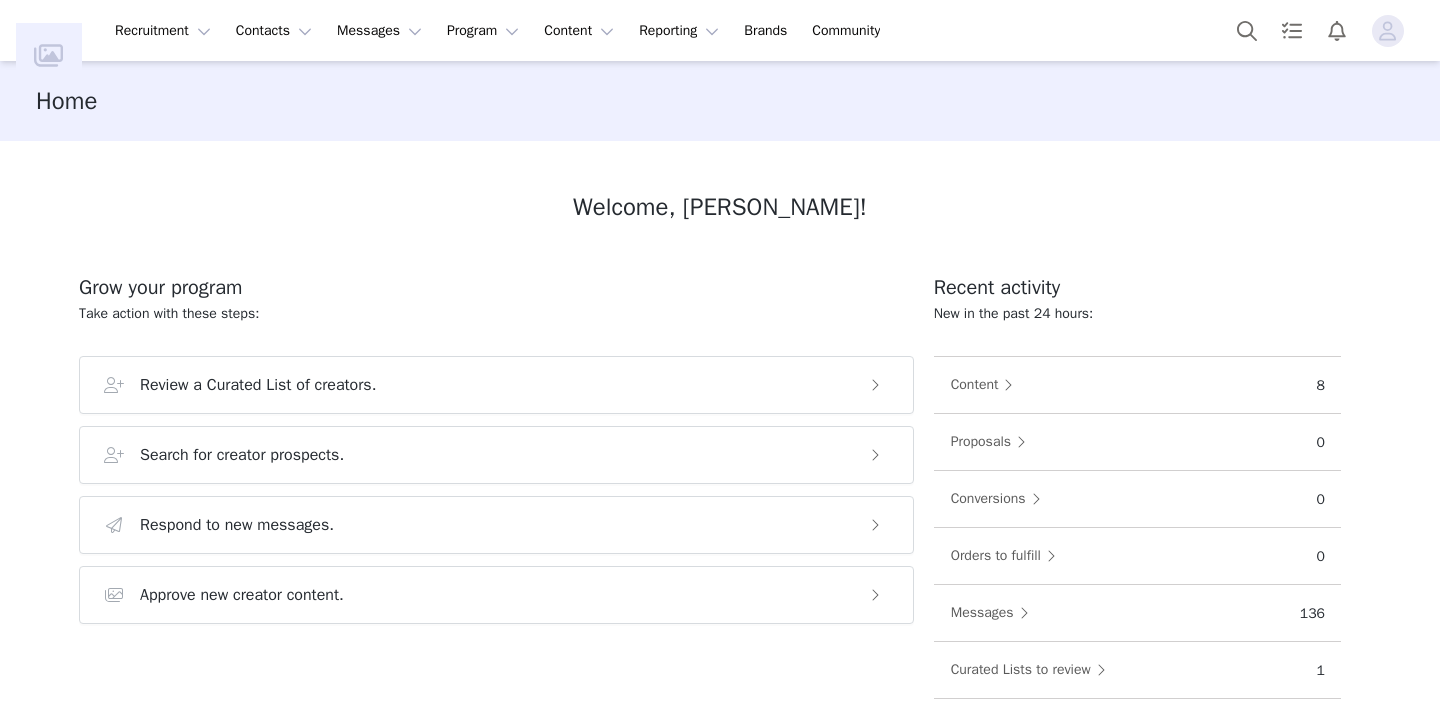 scroll, scrollTop: 0, scrollLeft: 0, axis: both 